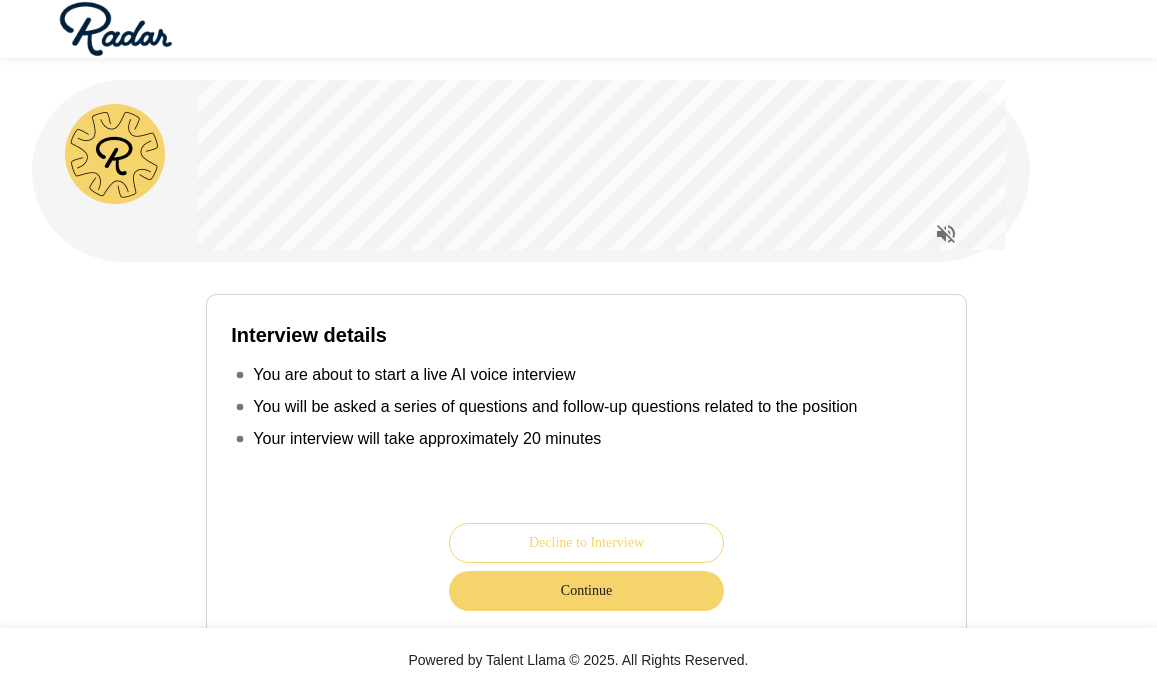 scroll, scrollTop: 103, scrollLeft: 0, axis: vertical 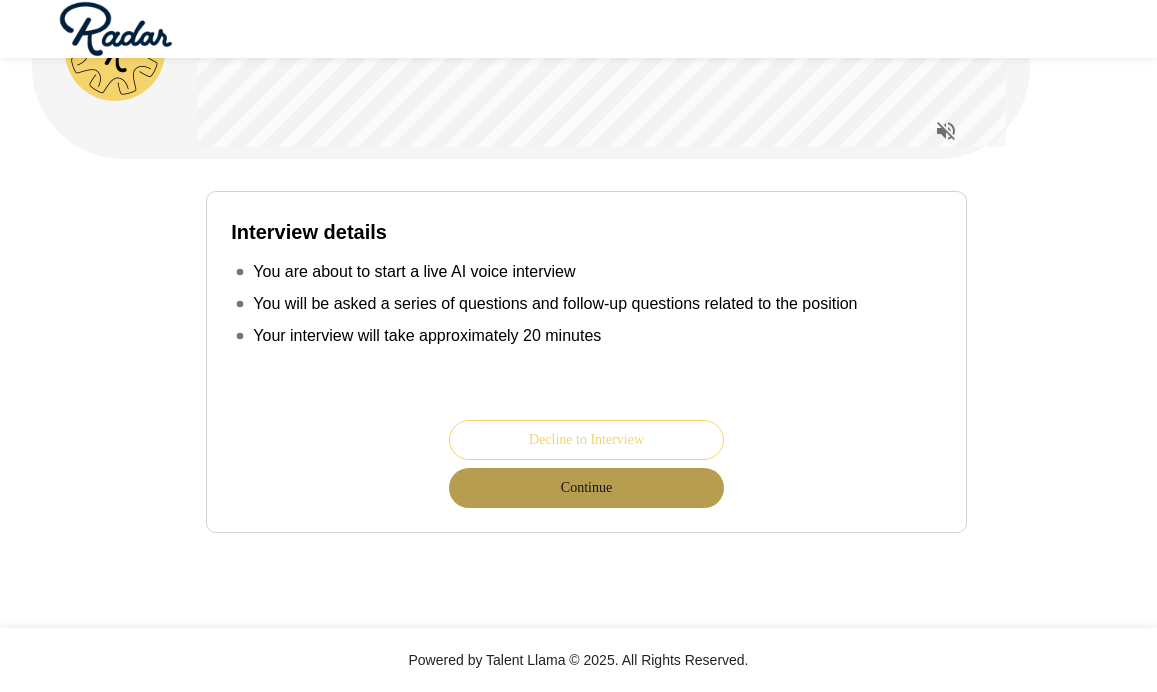 click on "Continue" at bounding box center [586, 488] 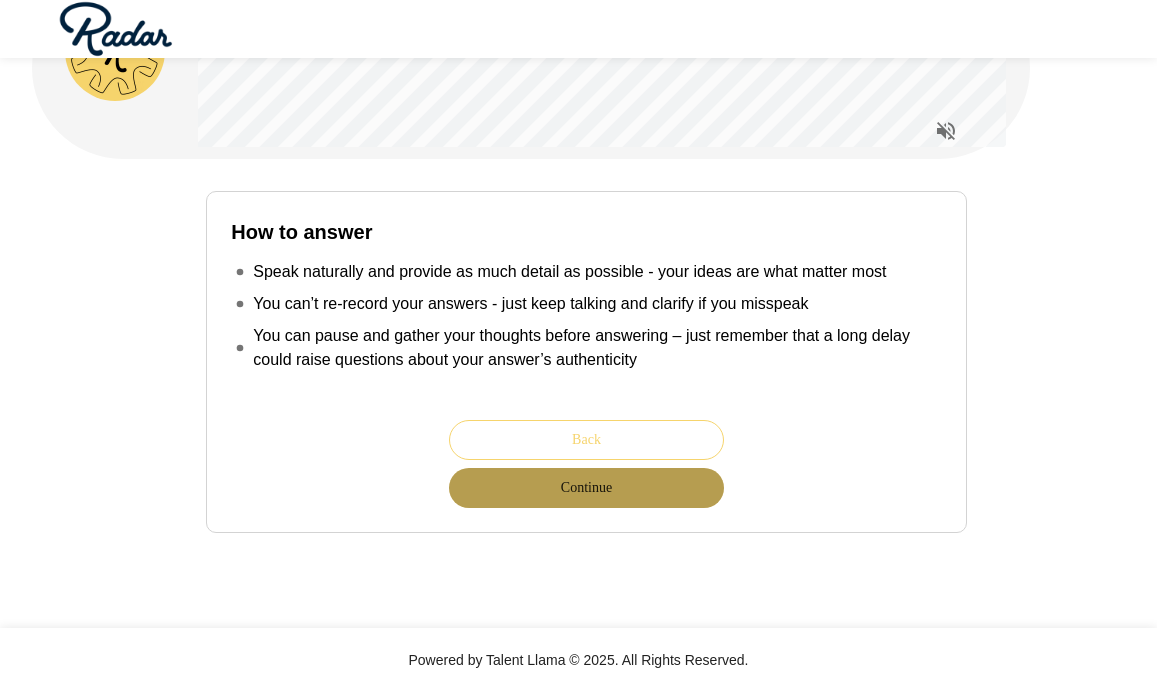 click on "Continue" at bounding box center [586, 488] 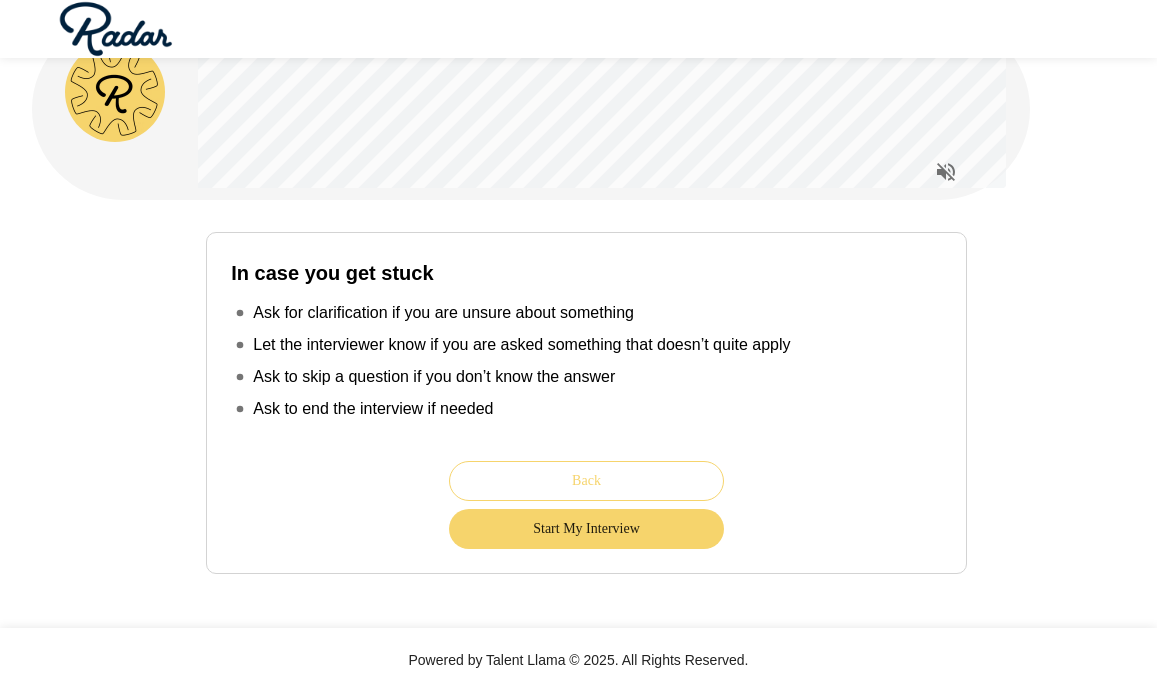 scroll, scrollTop: 103, scrollLeft: 0, axis: vertical 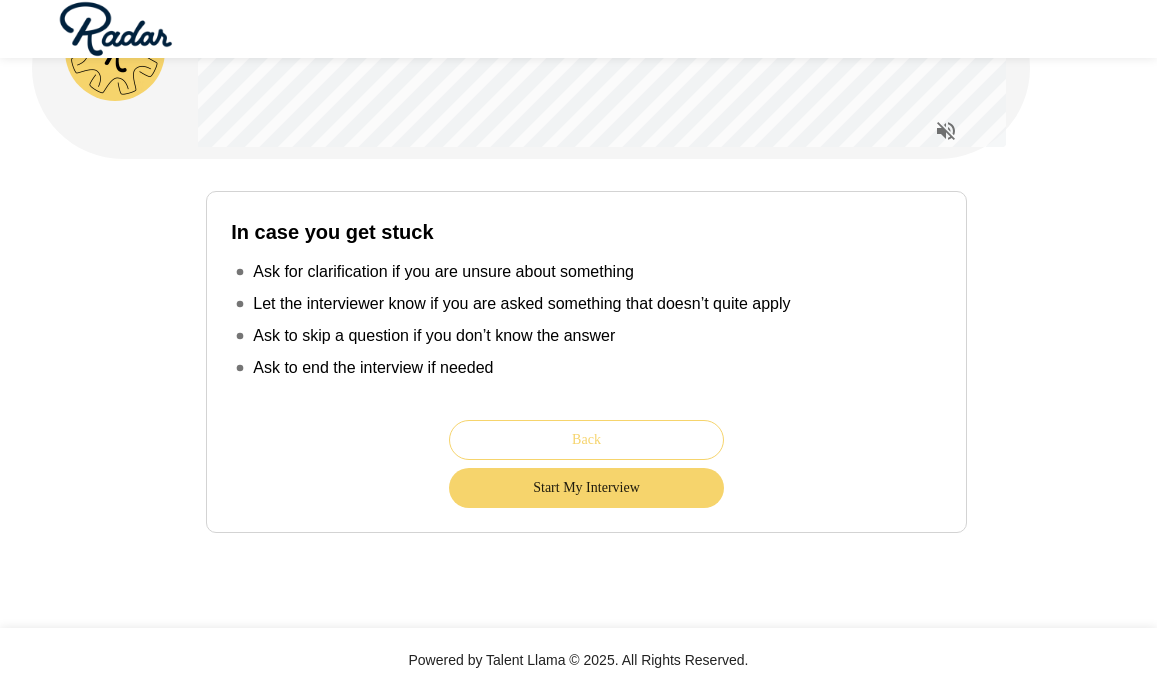 click on "Start My Interview" at bounding box center [586, 488] 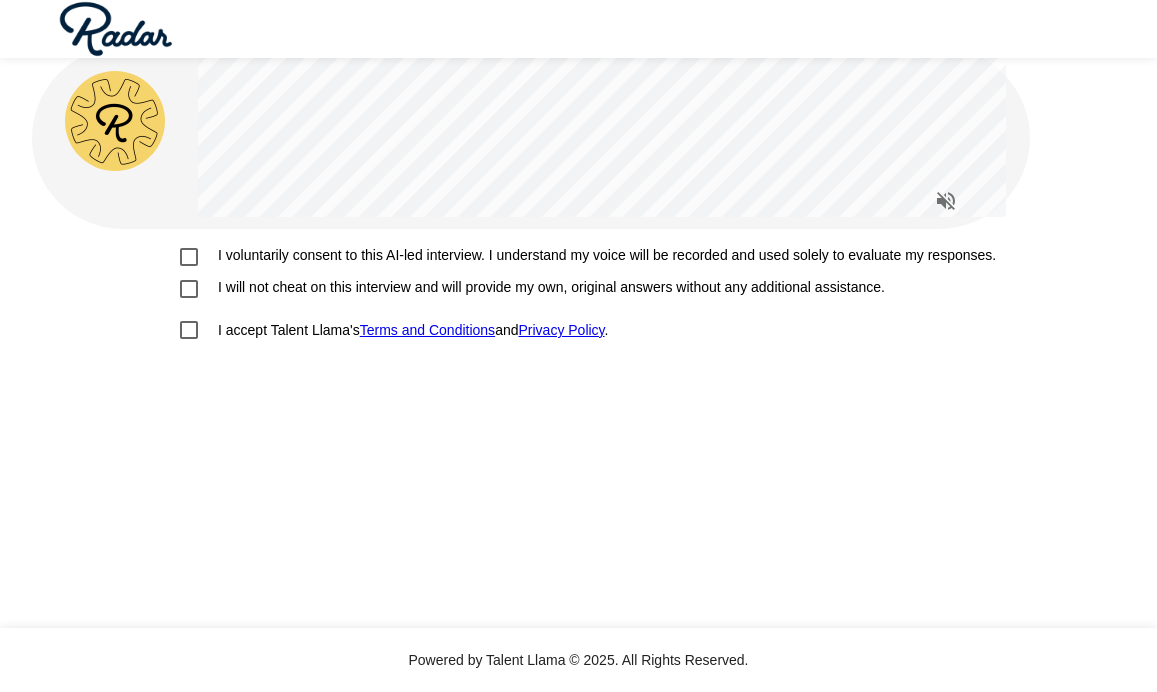 scroll, scrollTop: 31, scrollLeft: 0, axis: vertical 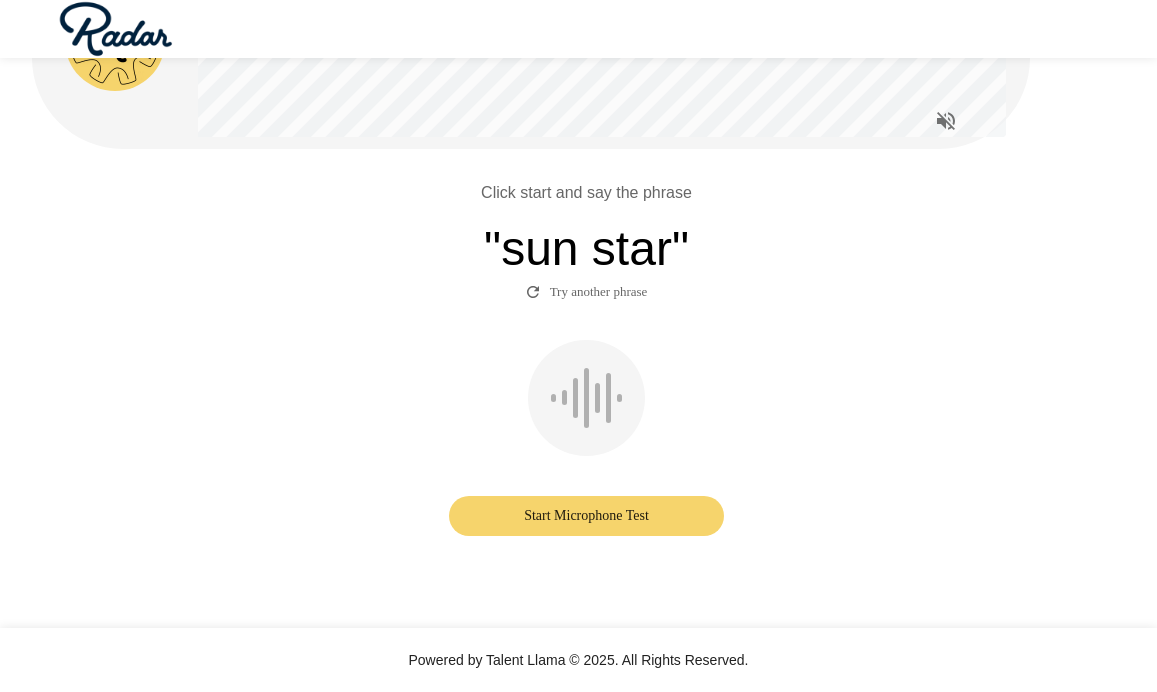 click on "Start Microphone Test" at bounding box center (586, 516) 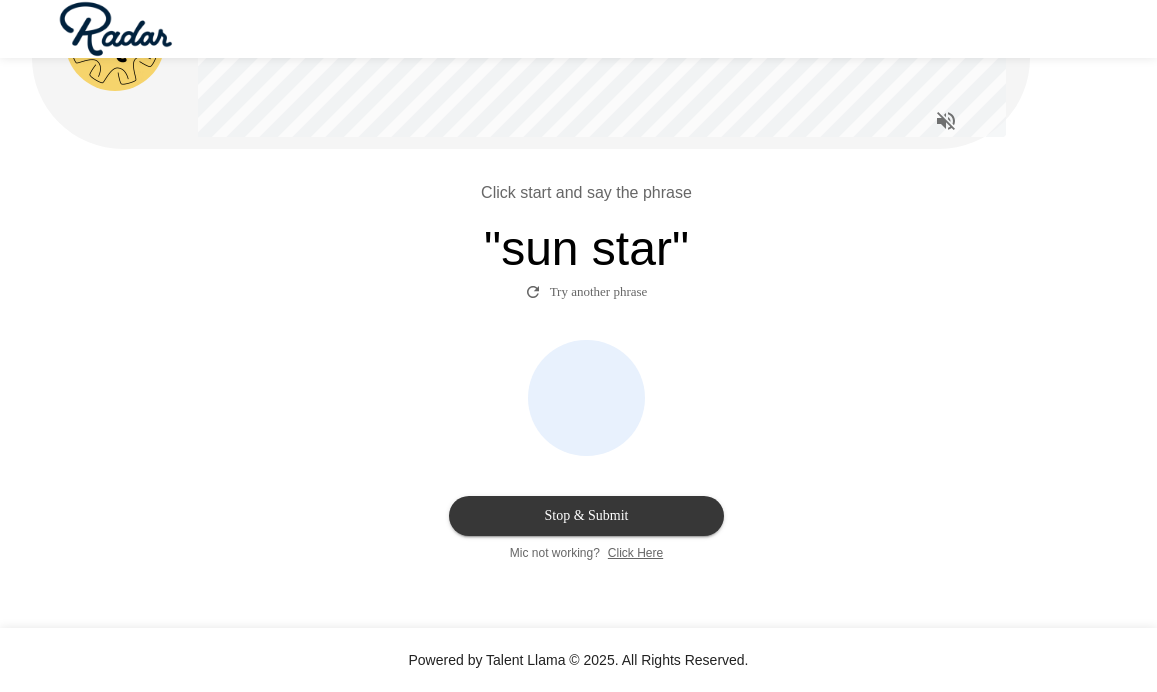 click on "Stop & Submit" at bounding box center [586, 516] 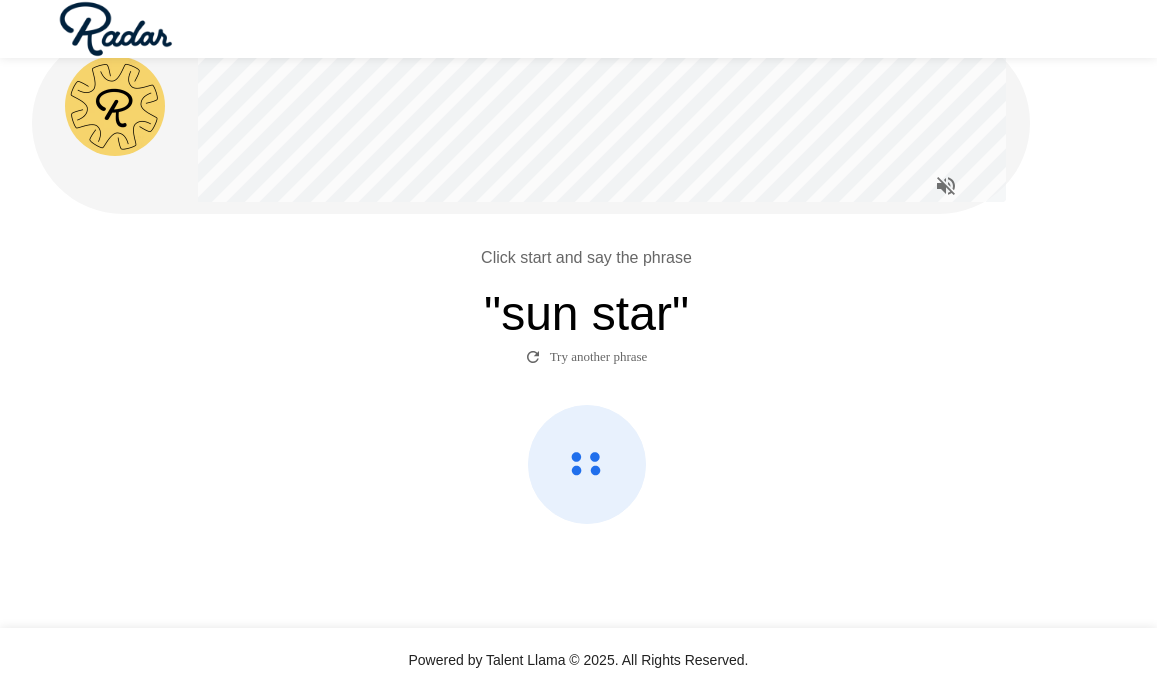 scroll, scrollTop: 39, scrollLeft: 0, axis: vertical 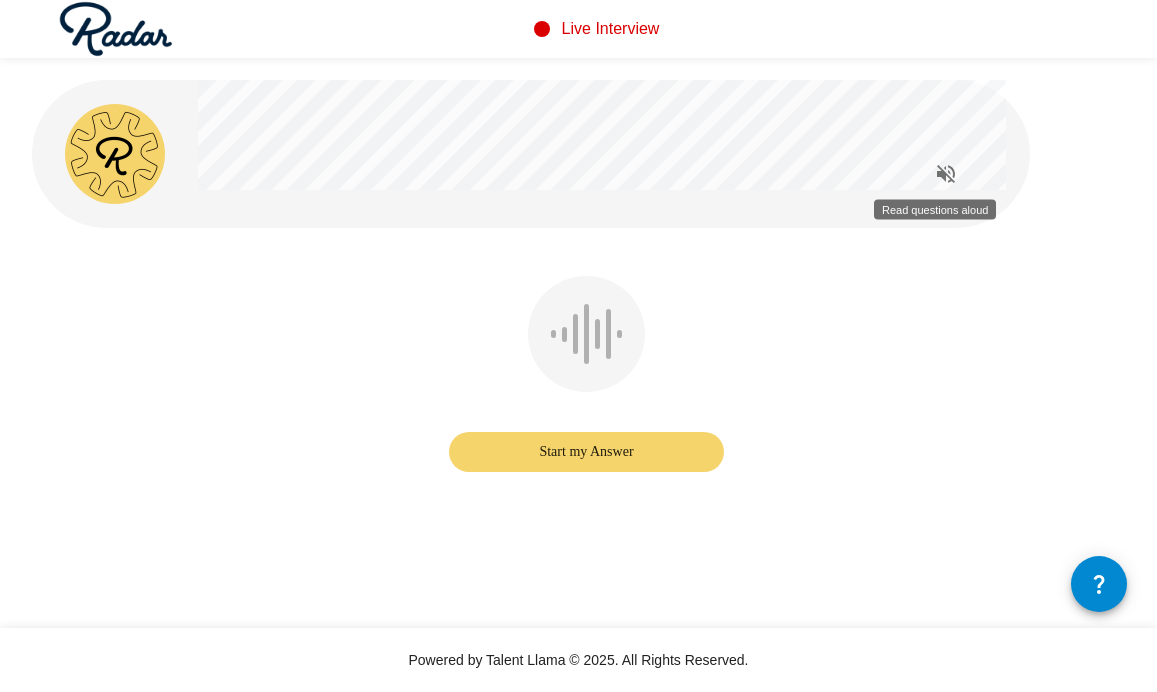 click at bounding box center [946, 174] 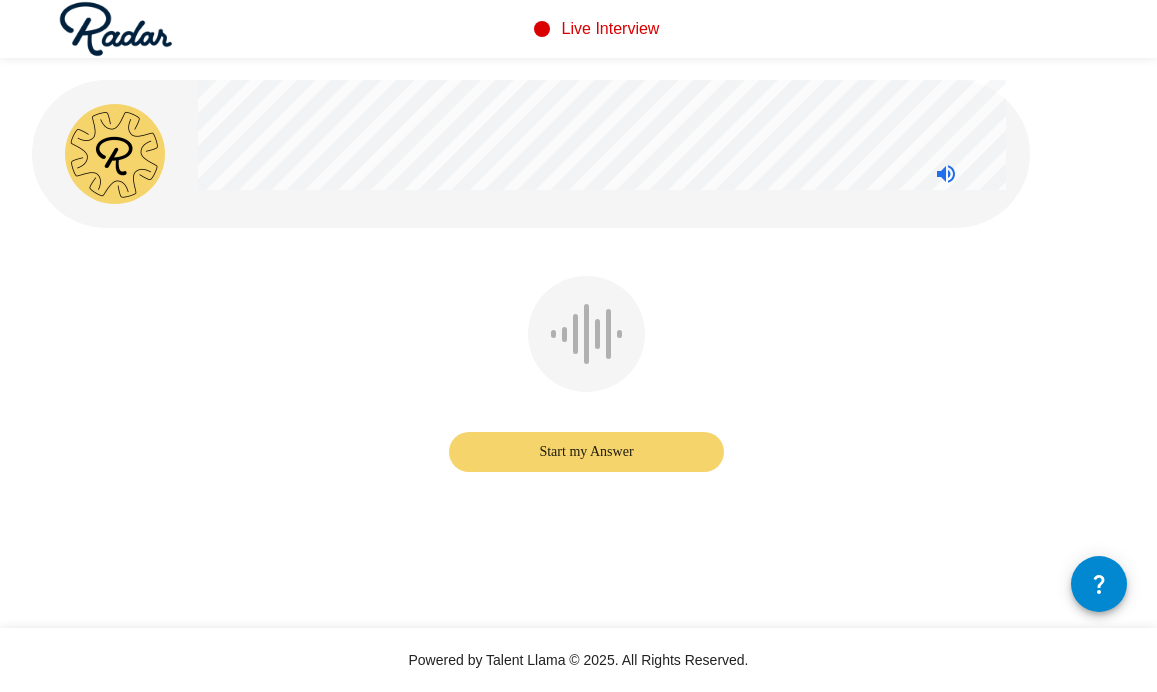 click on "Start my Answer" at bounding box center (586, 452) 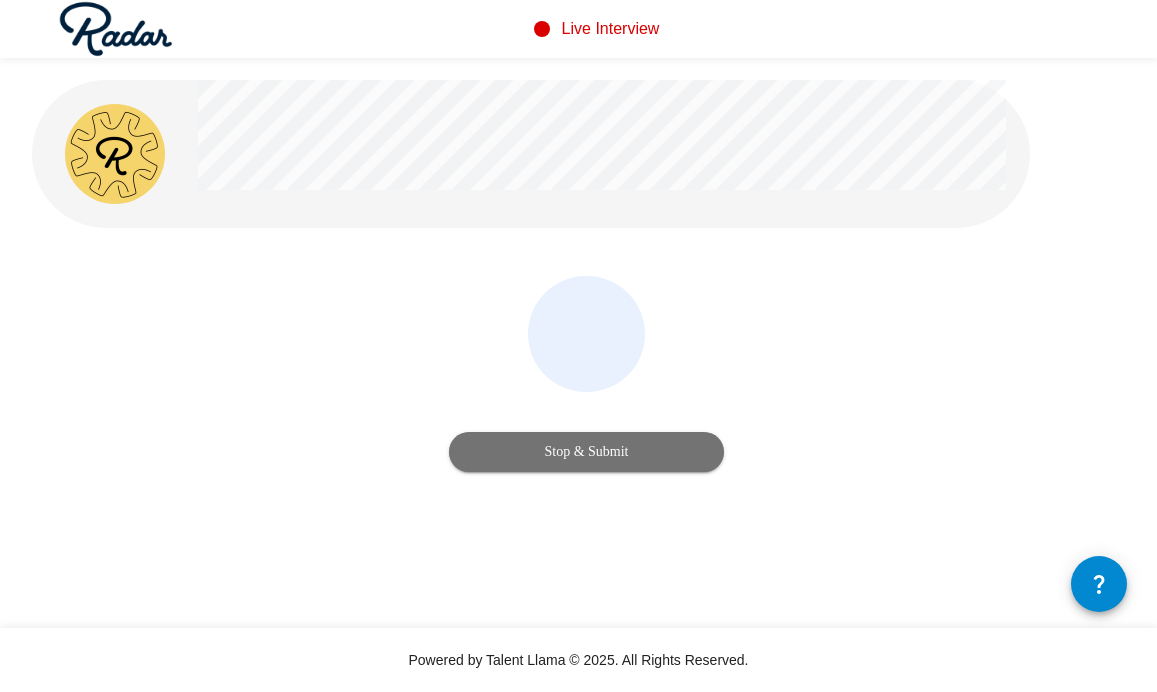 click on "Stop & Submit" at bounding box center [586, 452] 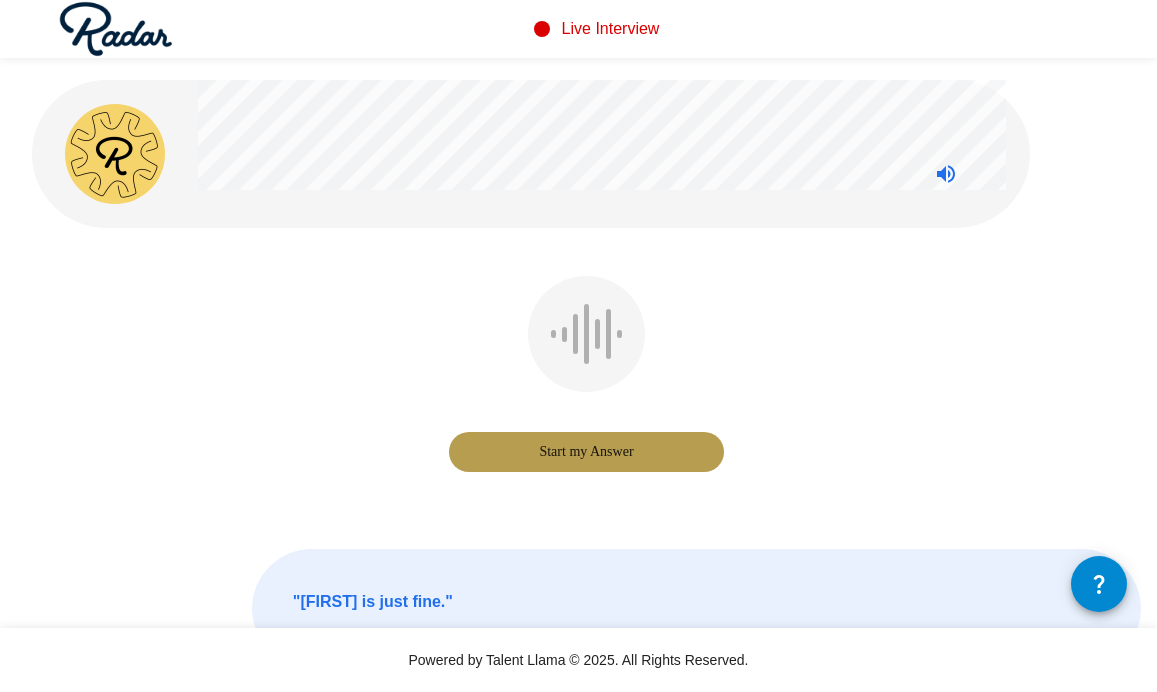click on "Start my Answer" at bounding box center [586, 452] 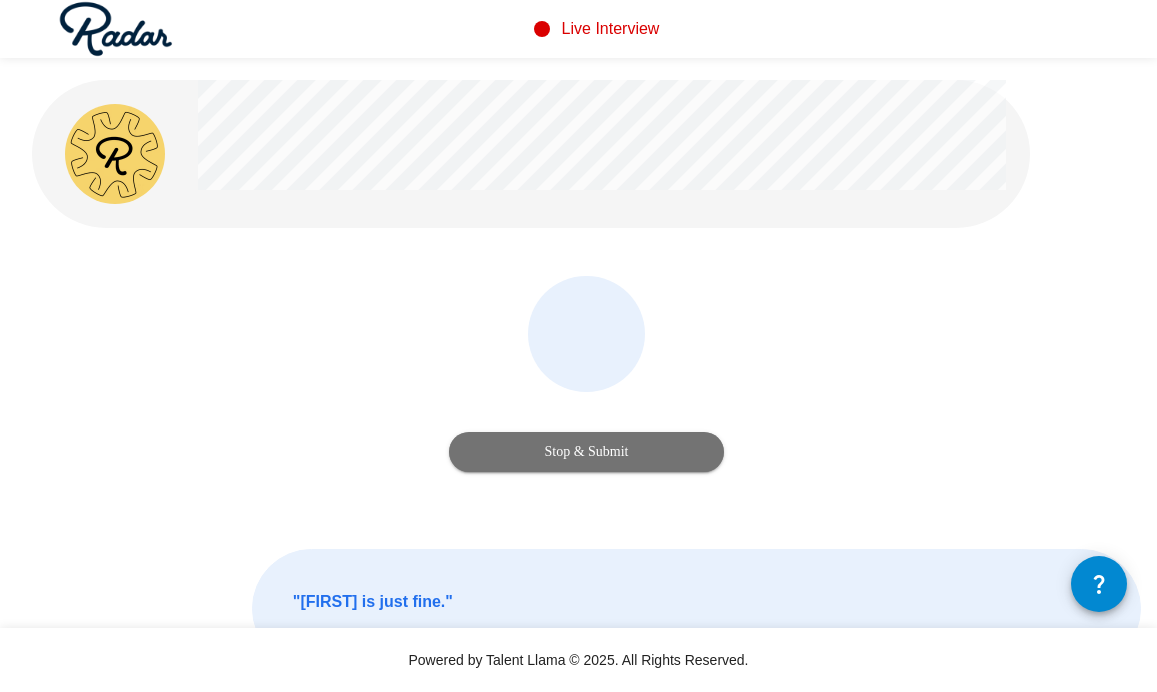 click on "Stop & Submit" at bounding box center (586, 452) 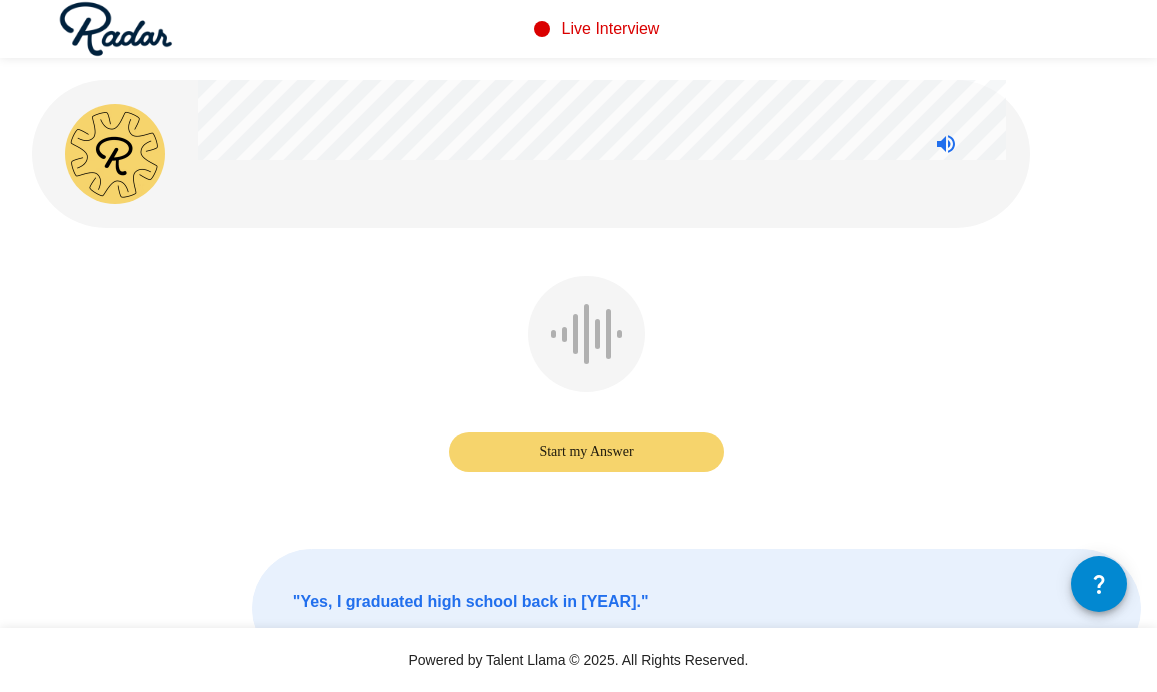 click on "Start my Answer" at bounding box center (586, 452) 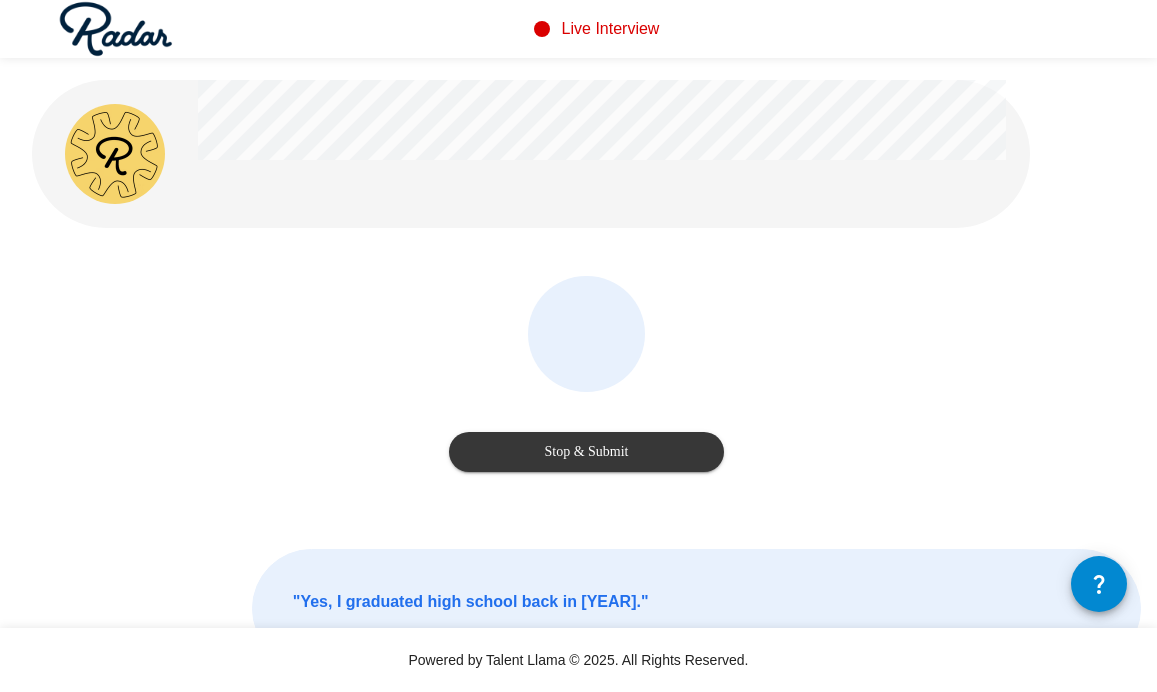 click on "Stop & Submit" at bounding box center (586, 452) 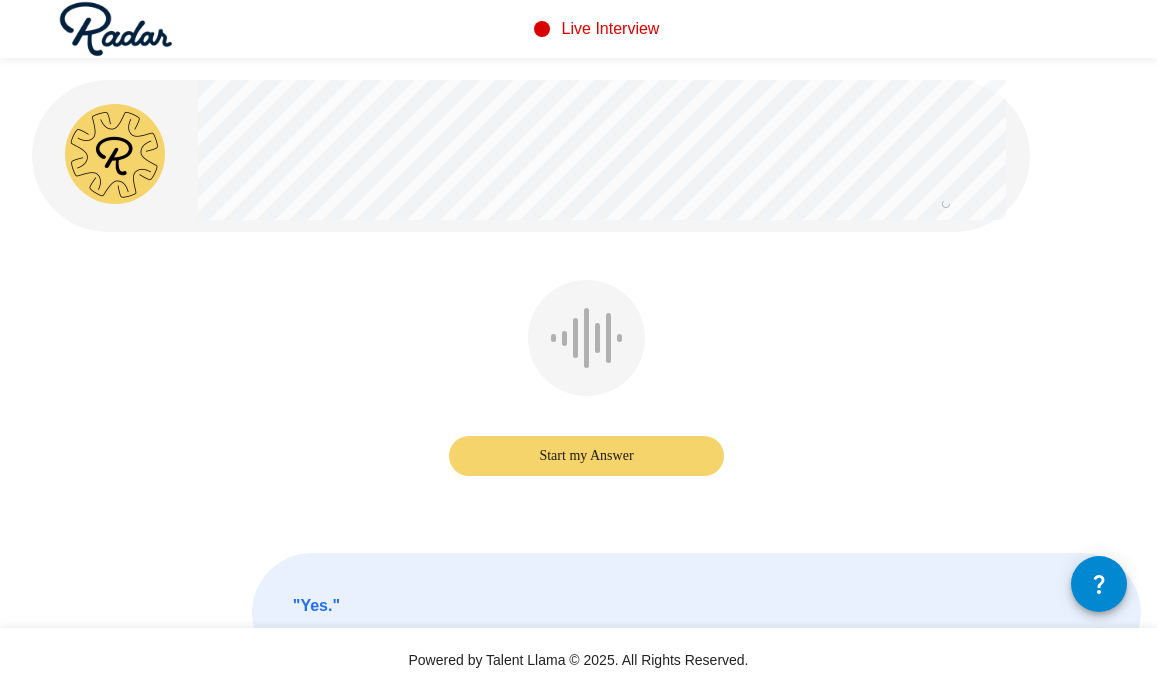 click on "Start my Answer" at bounding box center (586, 456) 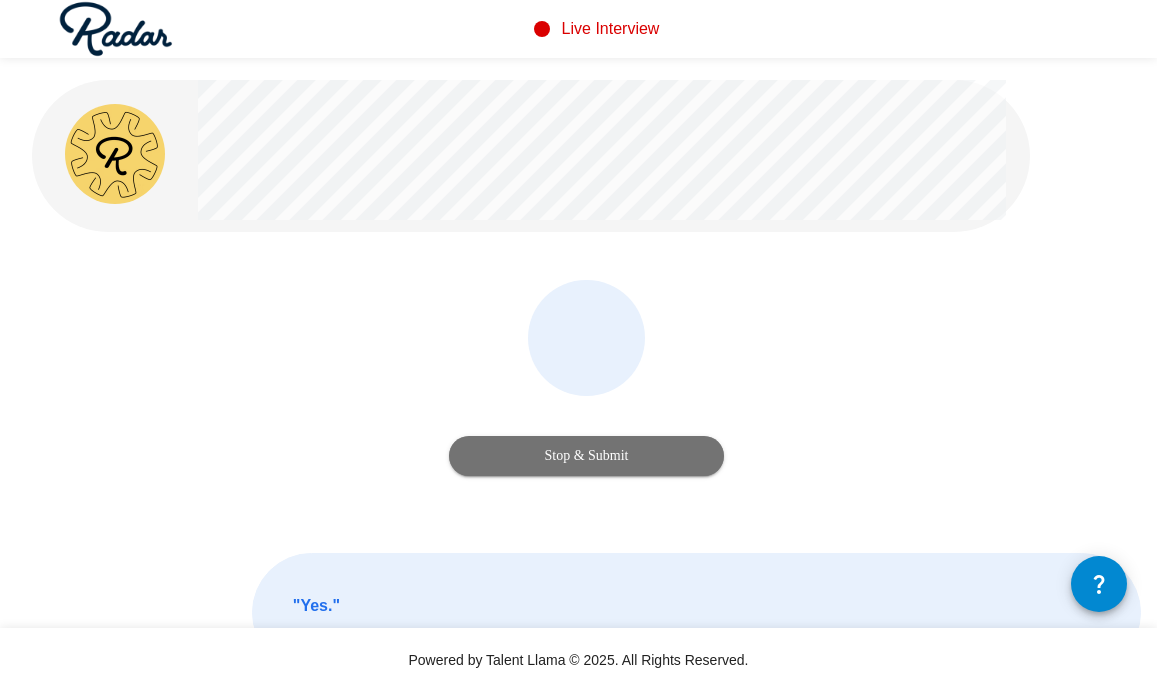 click on "Stop & Submit" at bounding box center (586, 456) 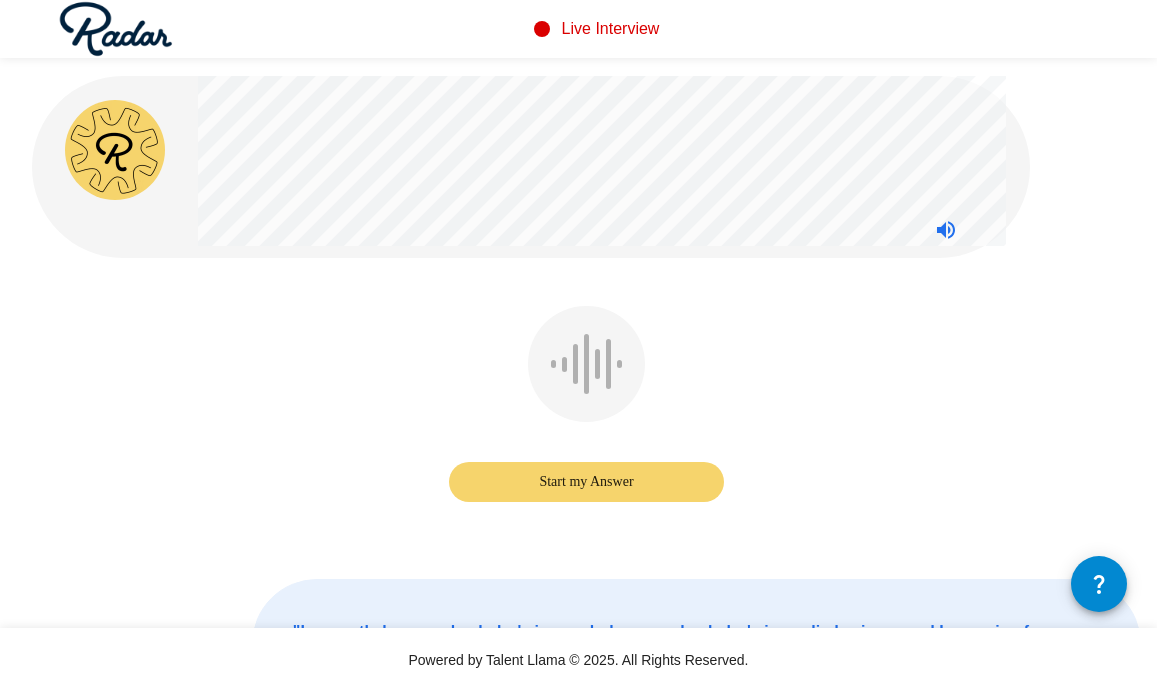 scroll, scrollTop: 0, scrollLeft: 0, axis: both 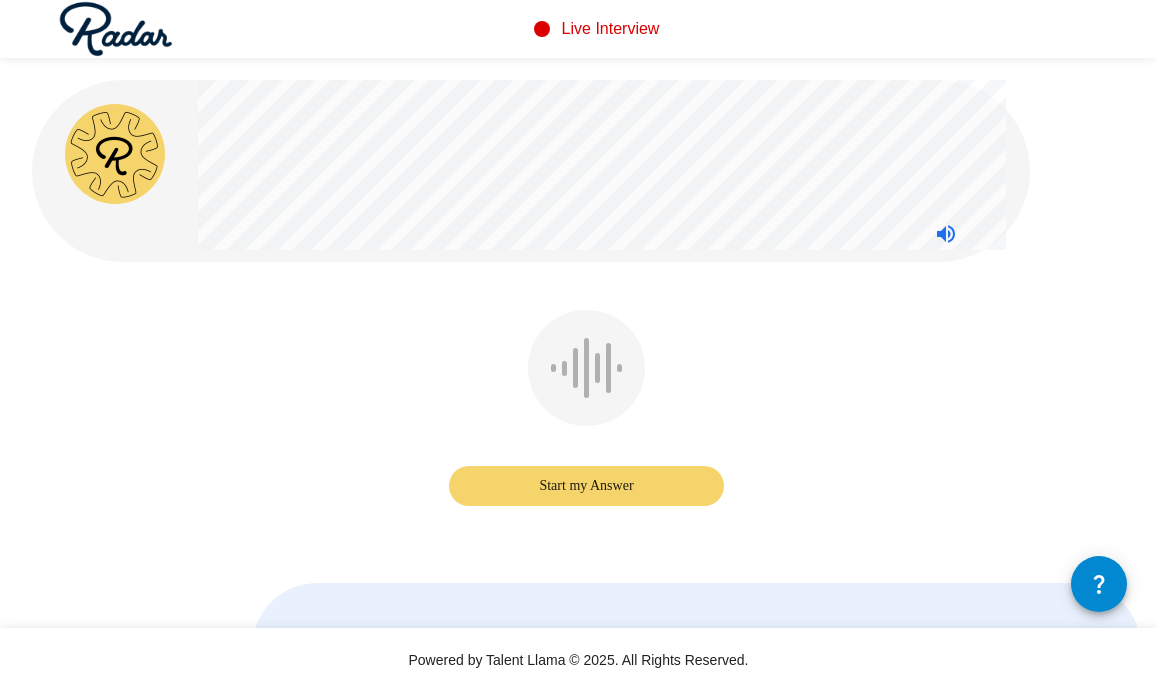 click on "Start my Answer" at bounding box center (586, 486) 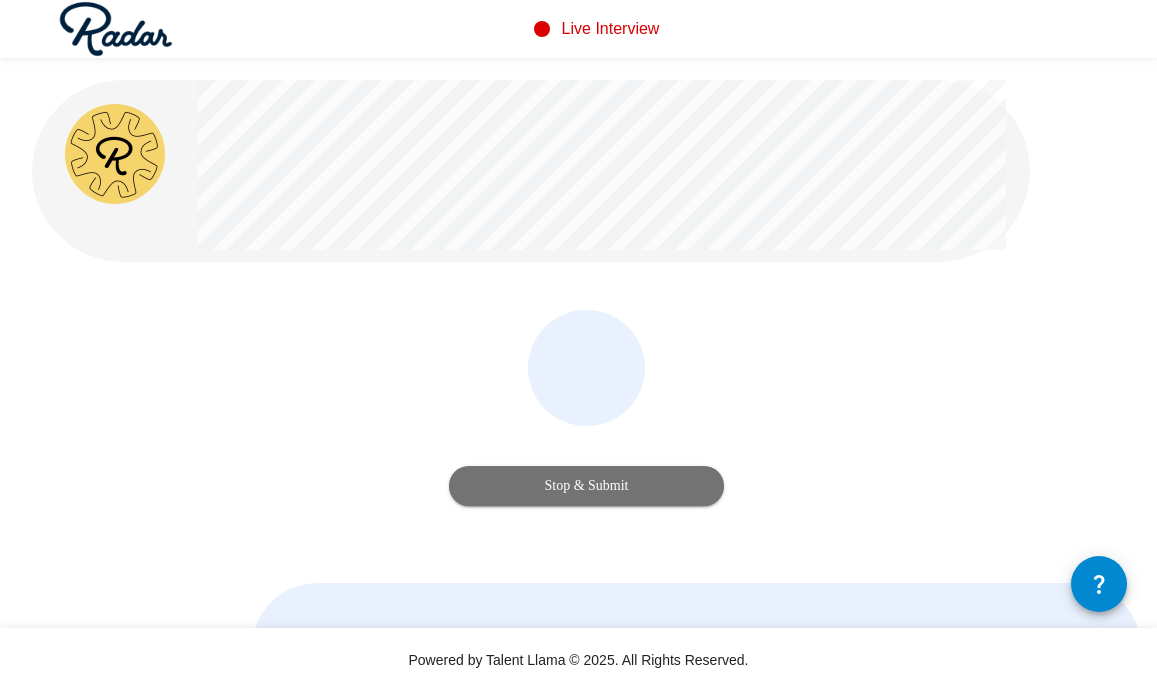 click on "Stop & Submit" at bounding box center [586, 486] 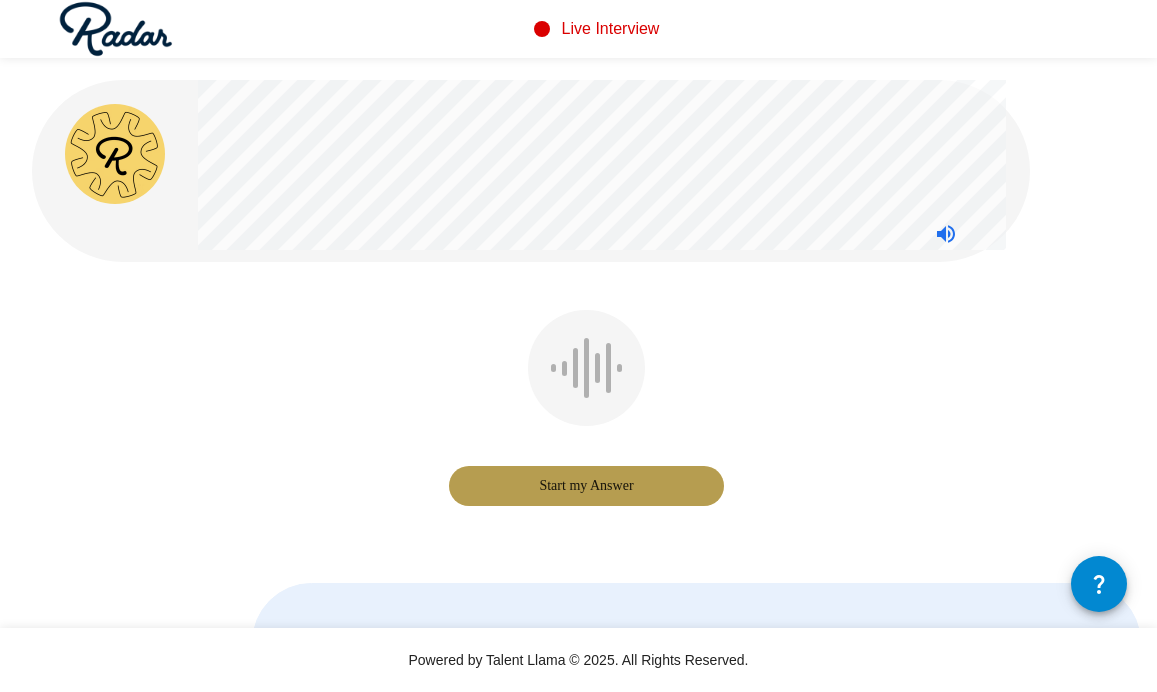 click on "Start my Answer" at bounding box center (586, 486) 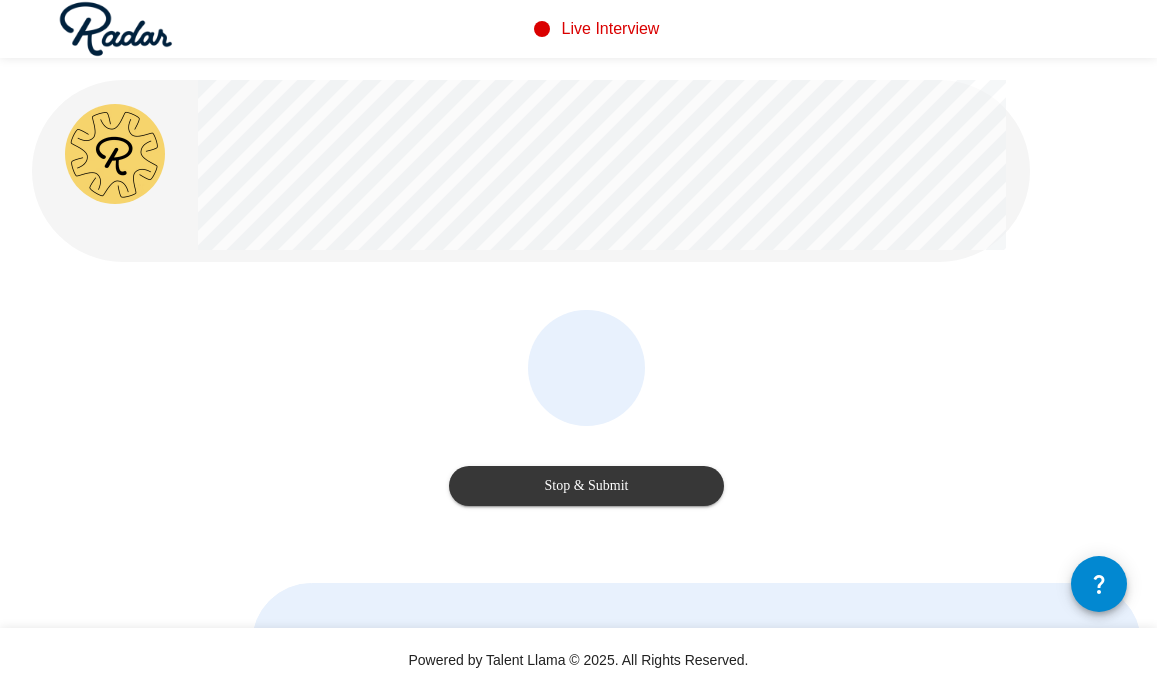 click on "Stop & Submit" at bounding box center (586, 486) 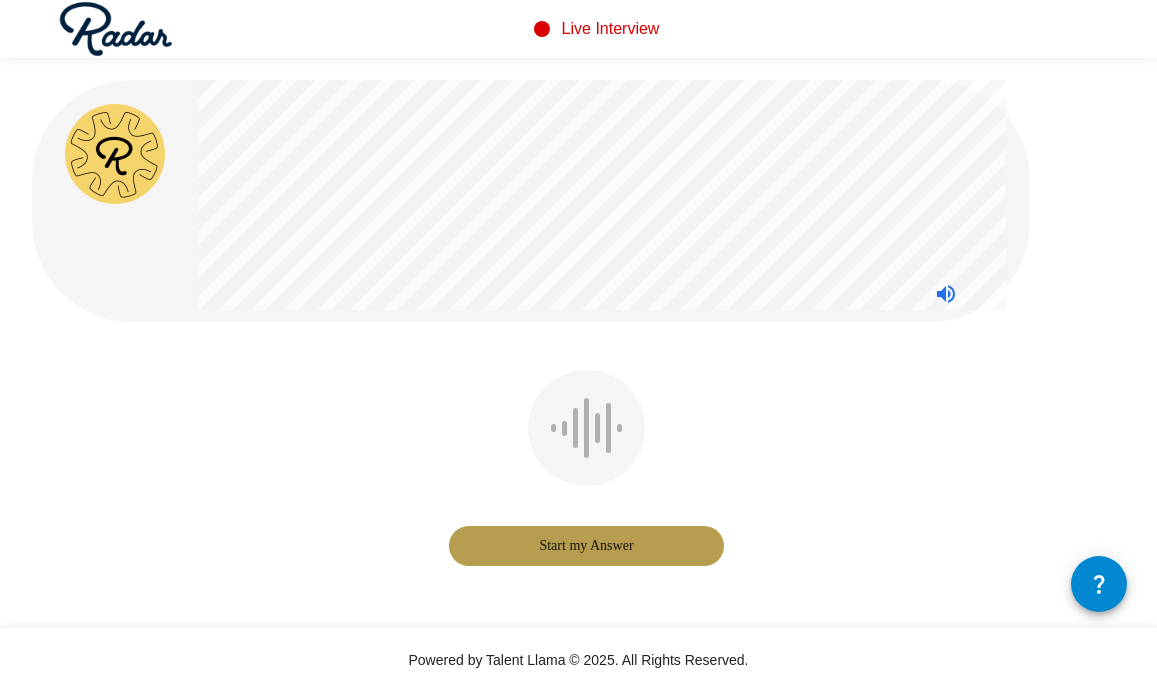 click on "Start my Answer" at bounding box center [586, 546] 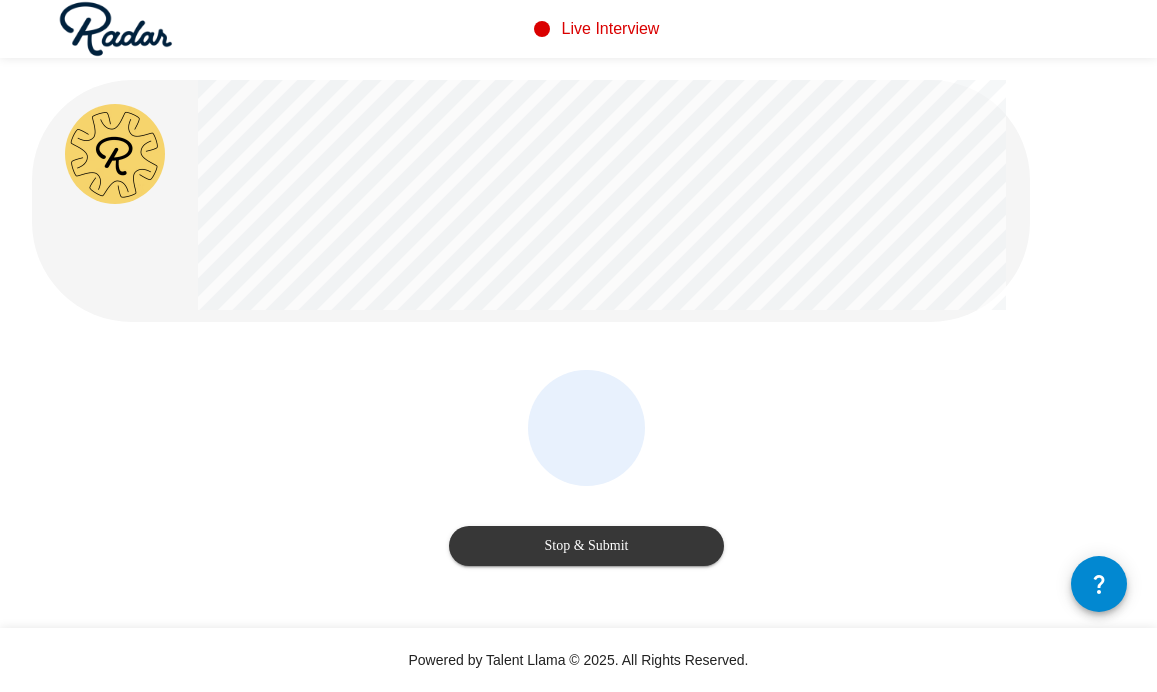click on "Stop & Submit" at bounding box center [586, 546] 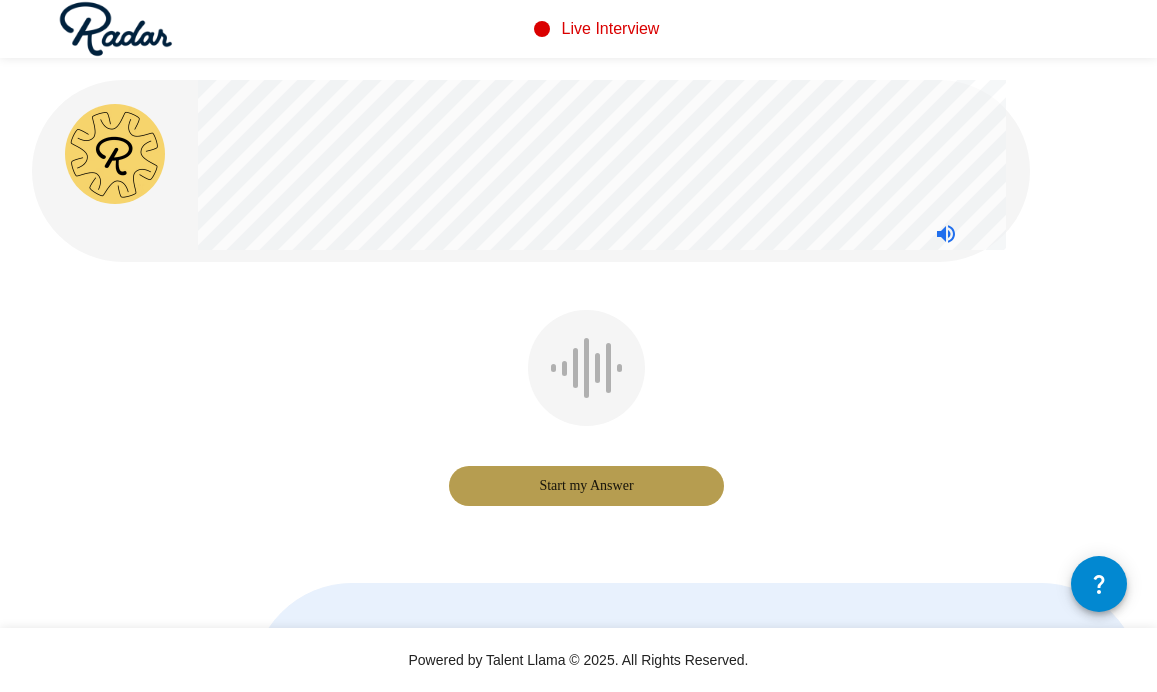 click on "Start my Answer" at bounding box center [586, 486] 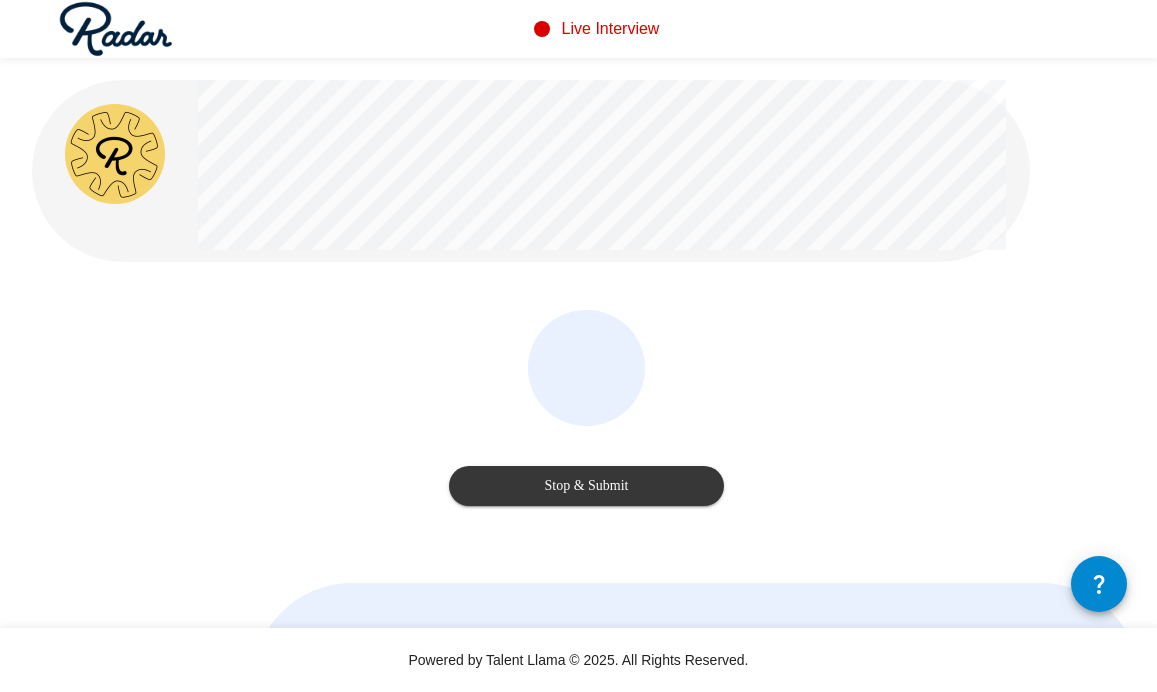 click on "Stop & Submit" at bounding box center (586, 486) 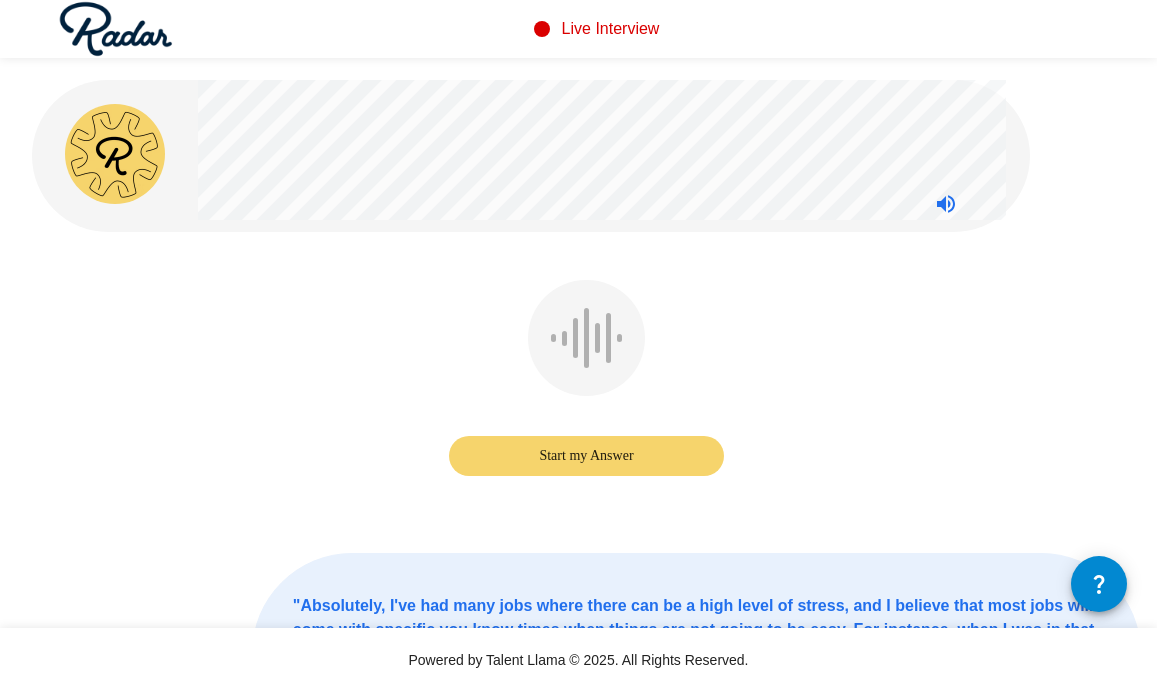 click on "Start my Answer" at bounding box center (586, 456) 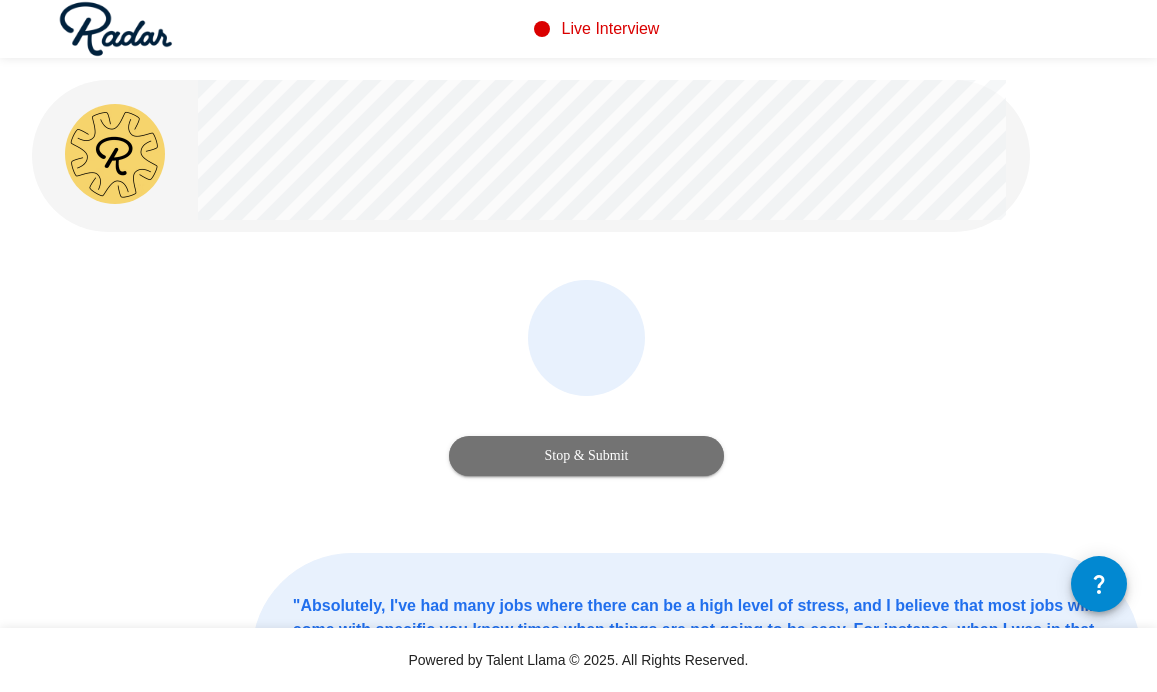click on "Stop & Submit" at bounding box center [586, 456] 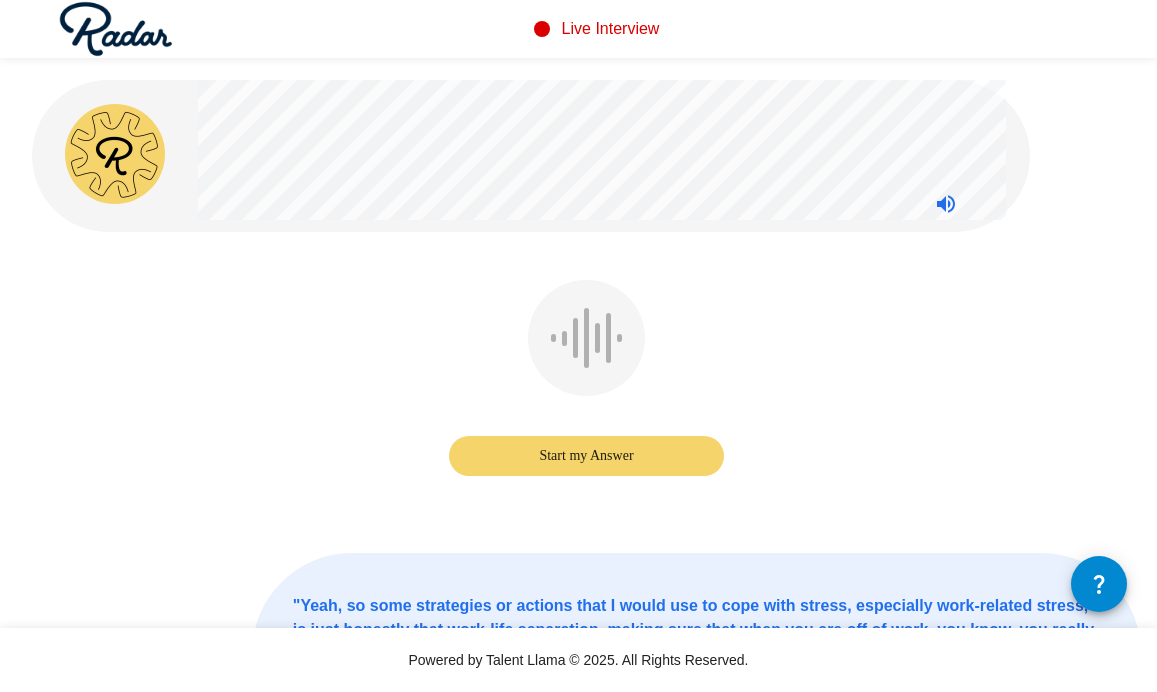 click on "Start my Answer" at bounding box center (586, 456) 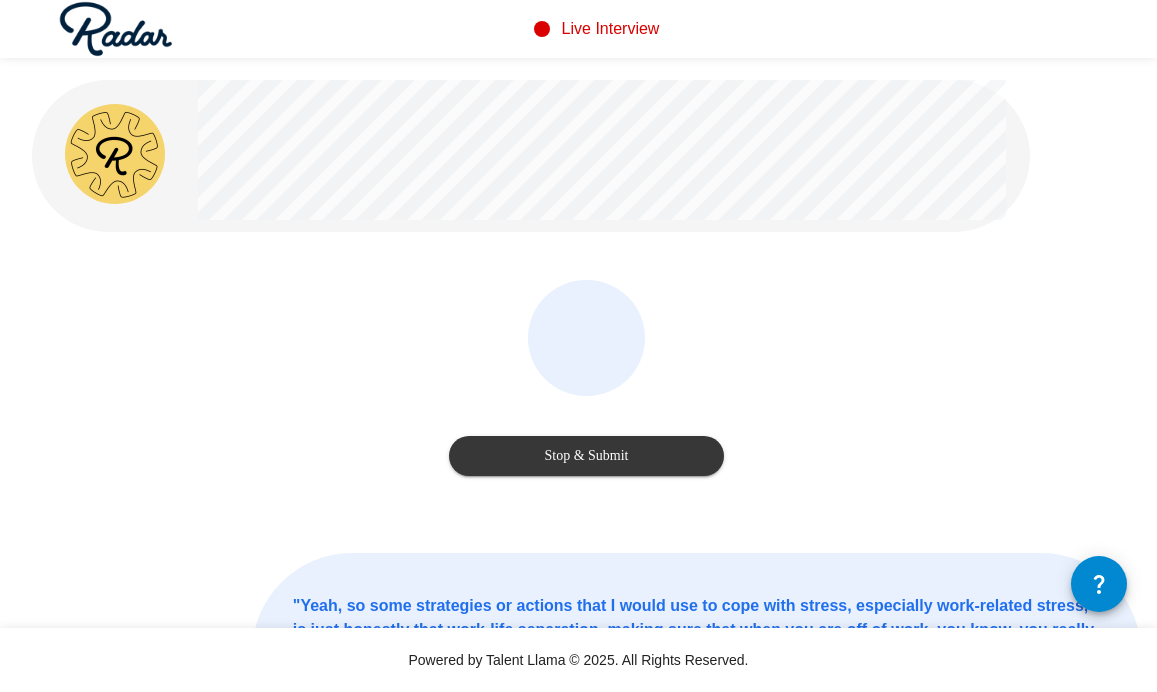 click on "Stop & Submit" at bounding box center [586, 456] 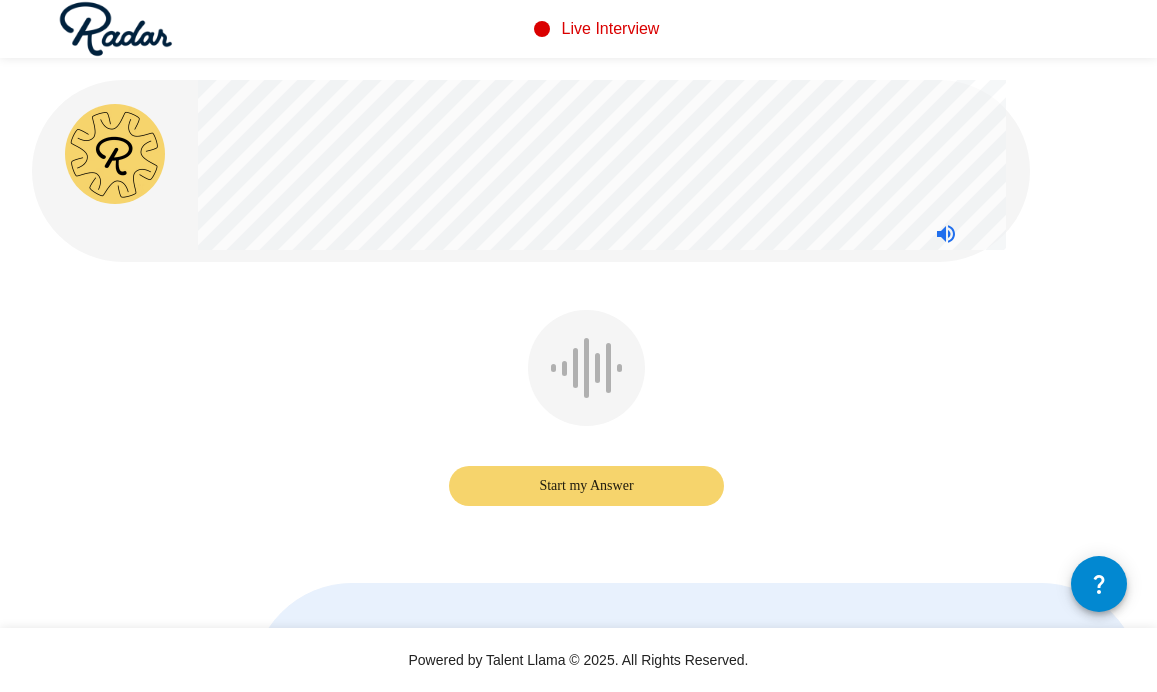 click on "Start my Answer" at bounding box center (586, 486) 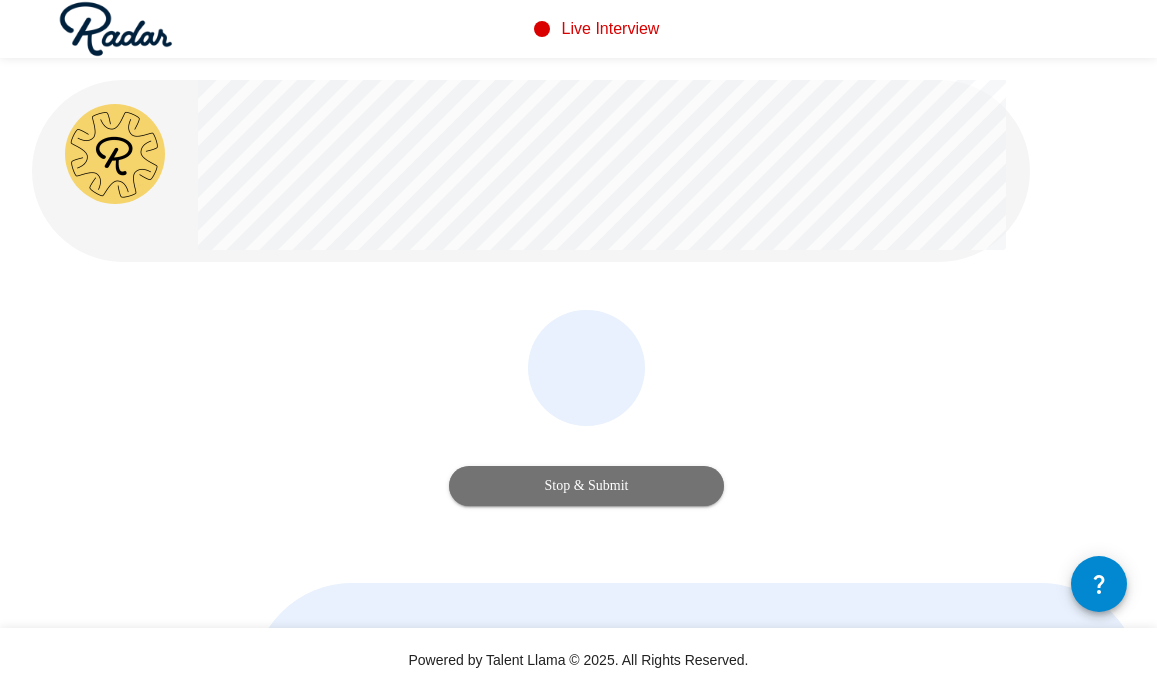 click on "Stop & Submit" at bounding box center (586, 486) 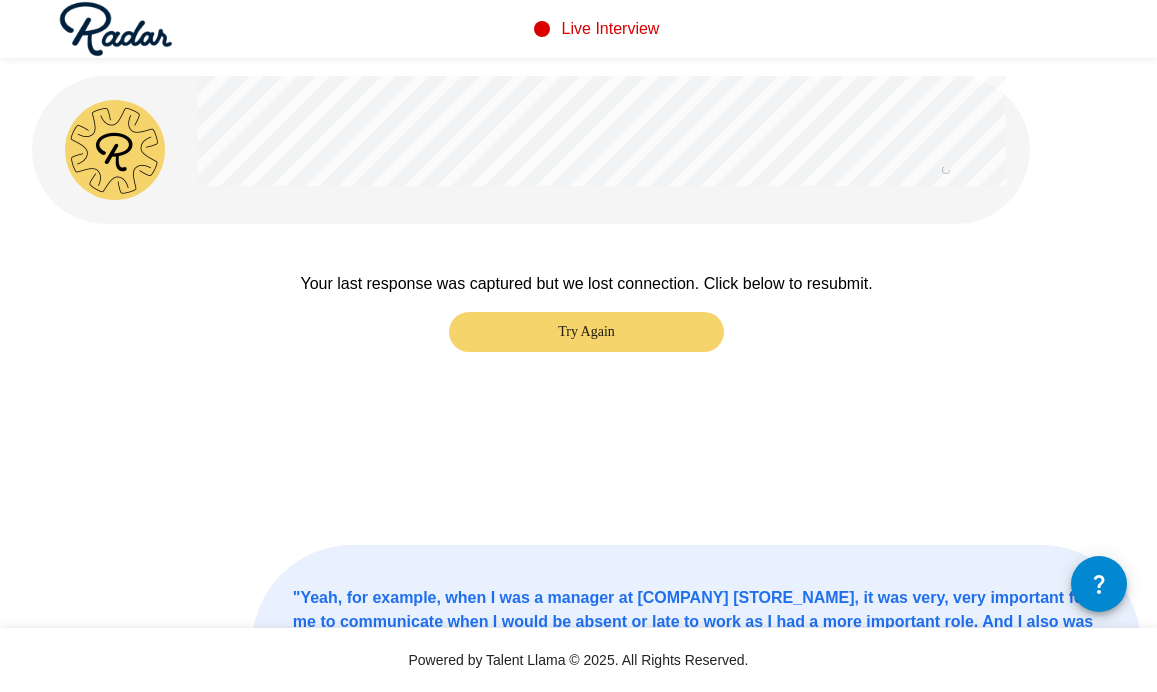 scroll, scrollTop: 0, scrollLeft: 0, axis: both 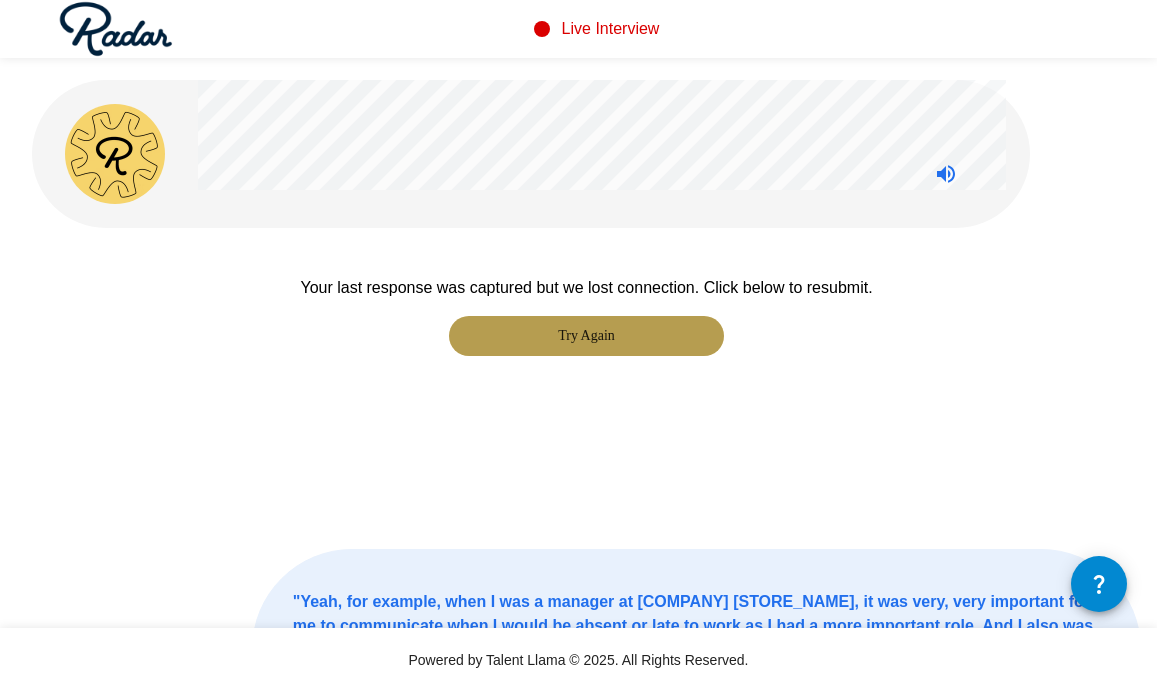 click on "Try Again" at bounding box center (586, 336) 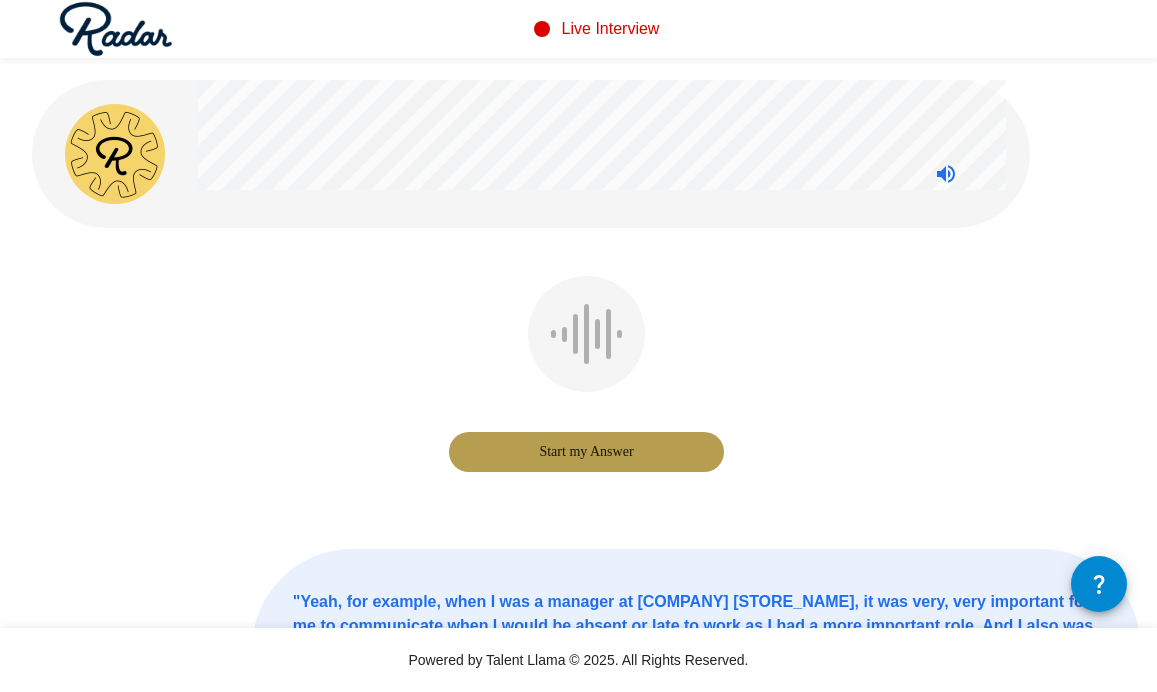 click on "Start my Answer" at bounding box center [586, 452] 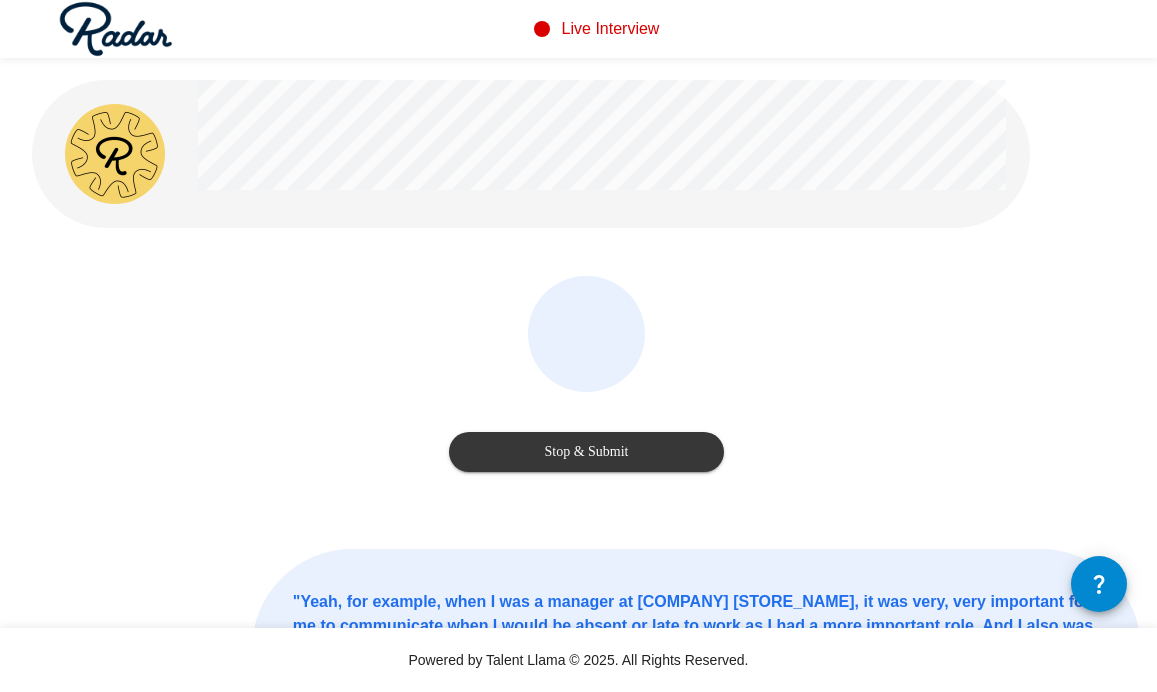 click on "Stop & Submit" at bounding box center [586, 452] 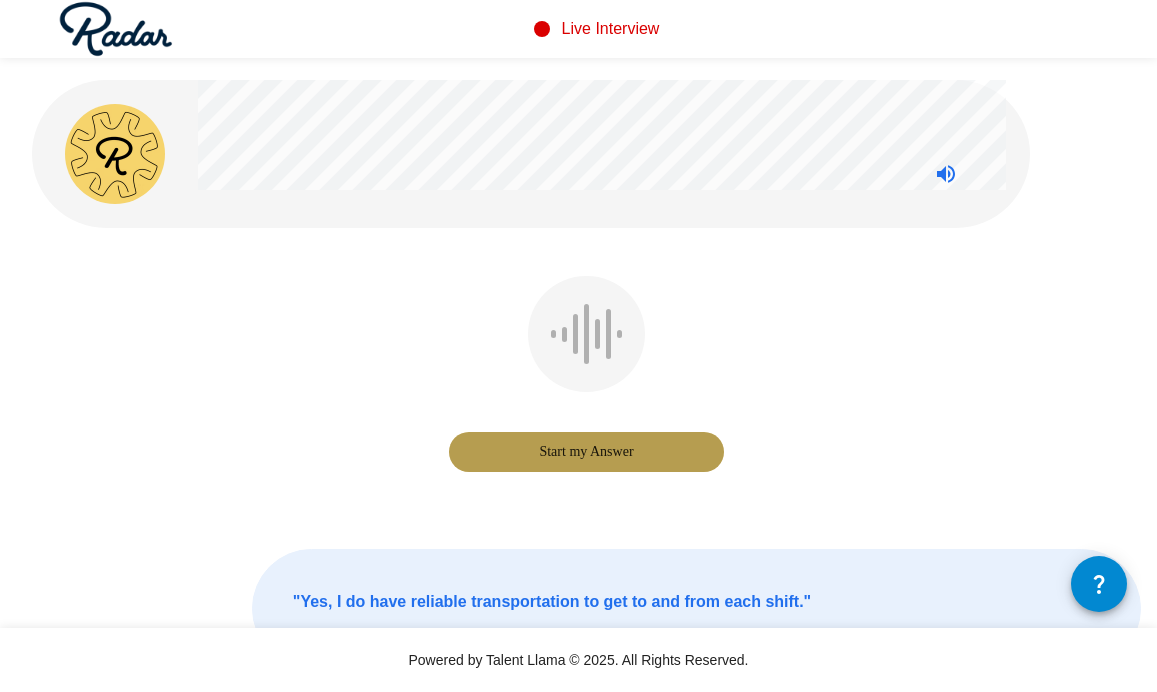 click on "Start my Answer" at bounding box center [586, 452] 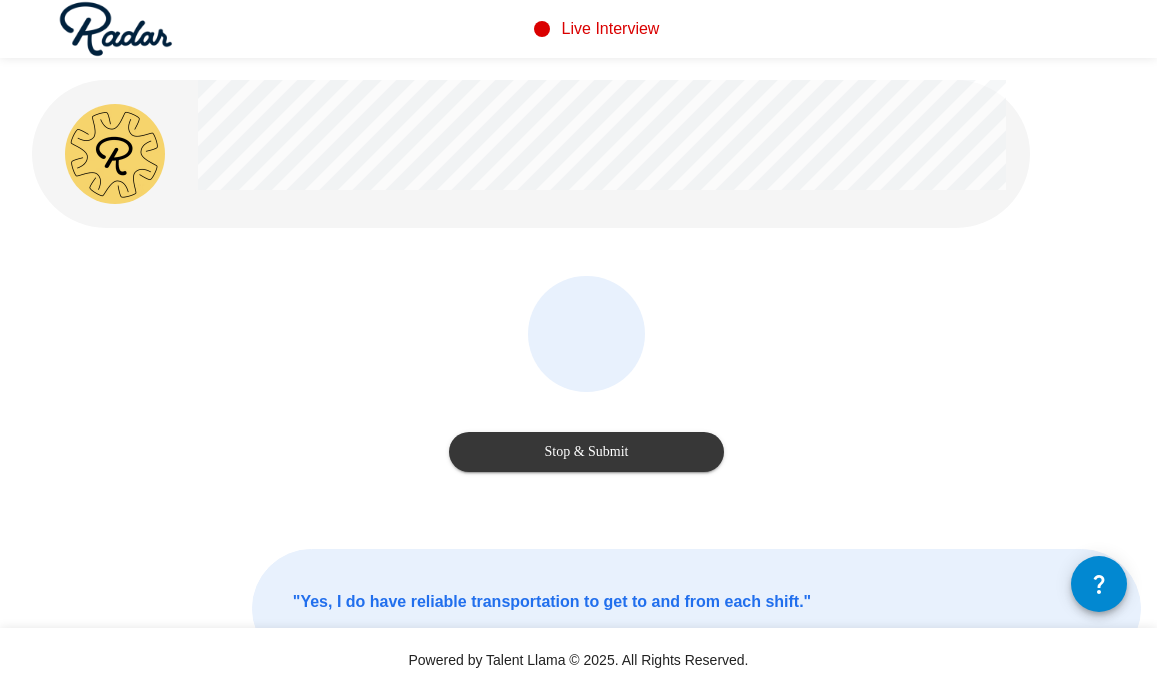 click on "Stop & Submit" at bounding box center [586, 452] 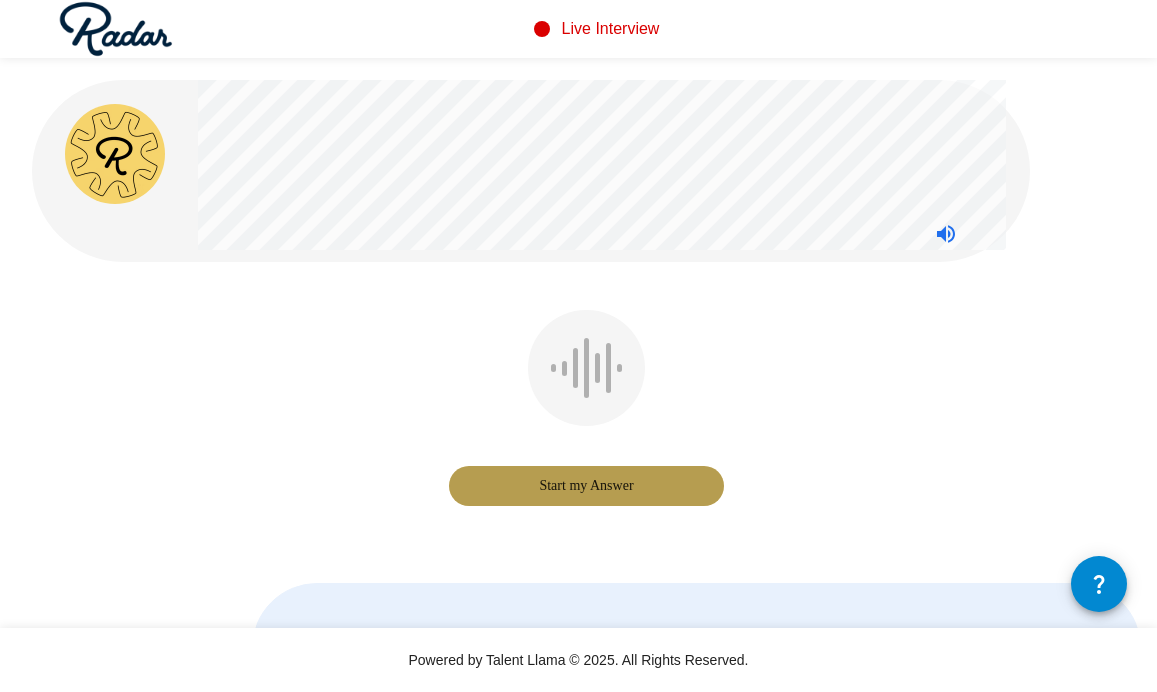 click on "Start my Answer" at bounding box center (586, 486) 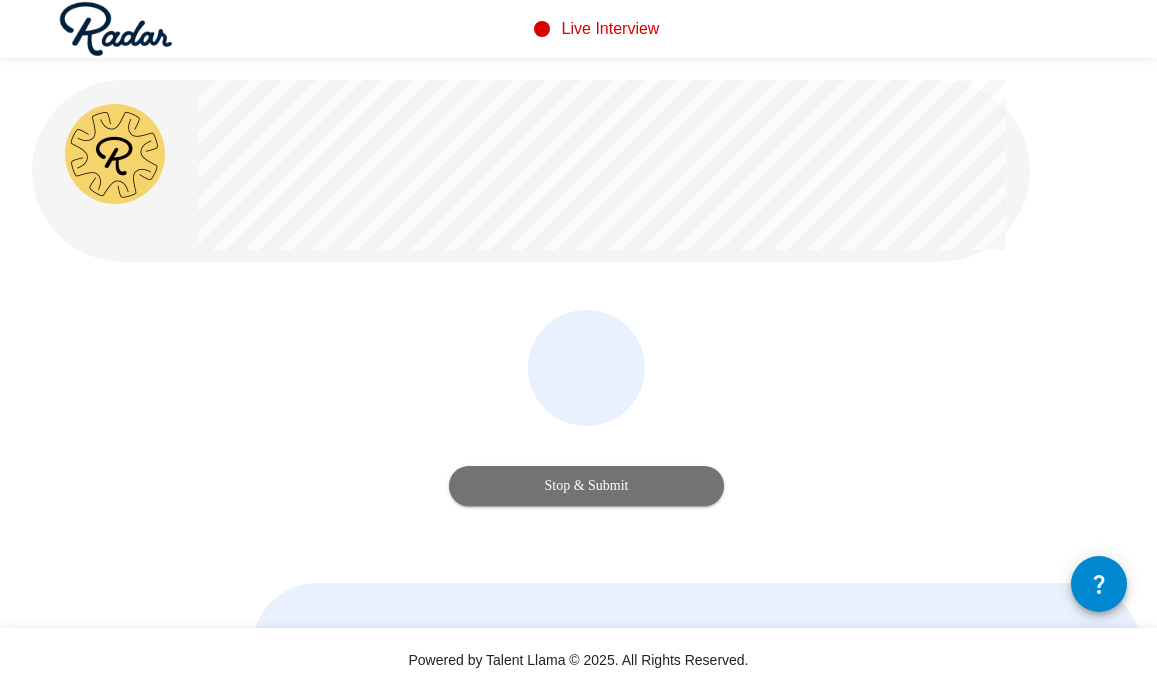 click on "Stop & Submit" at bounding box center [586, 486] 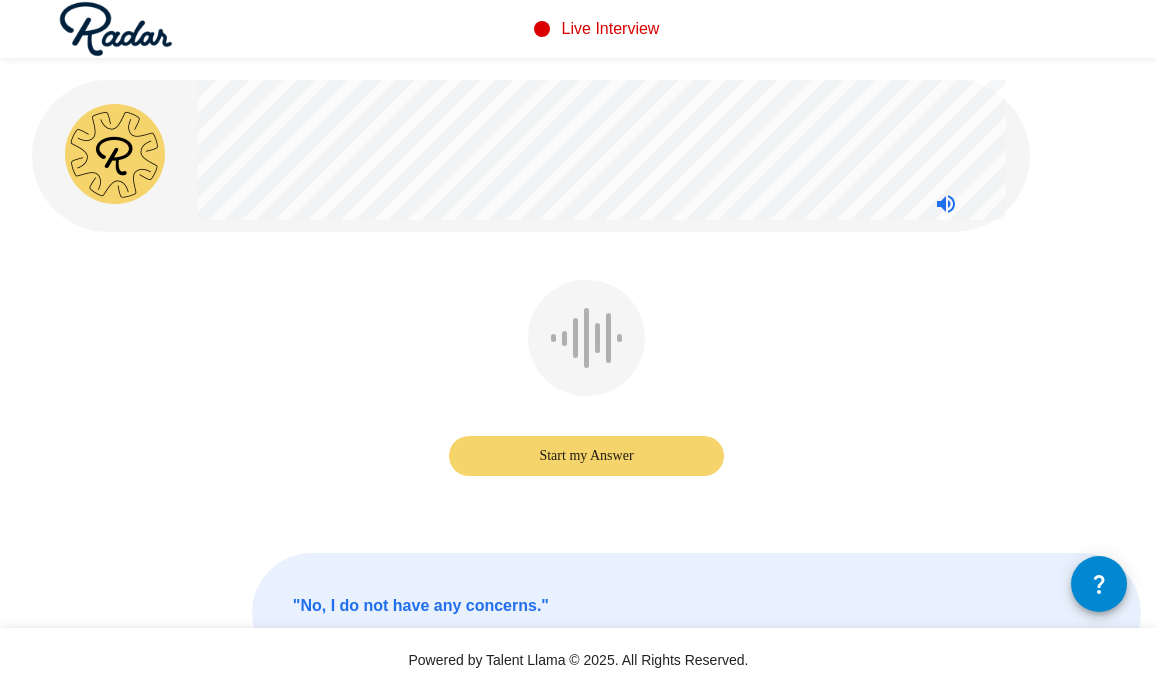 click on "Start my Answer" at bounding box center [586, 456] 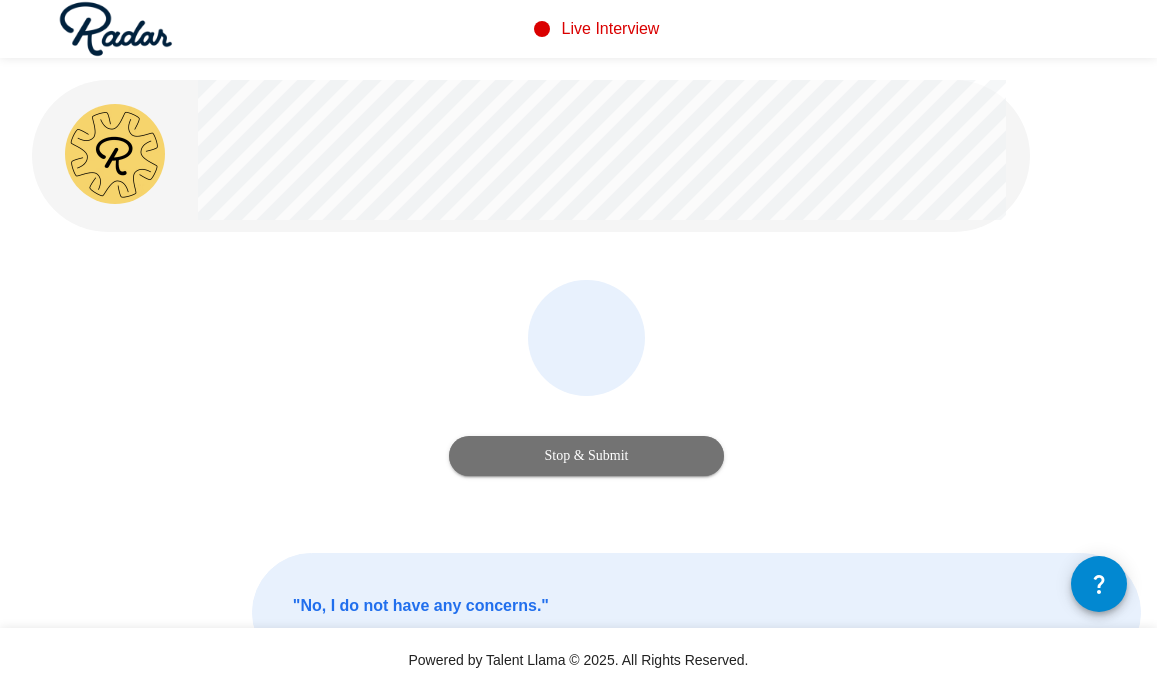 click on "Stop & Submit" at bounding box center [586, 456] 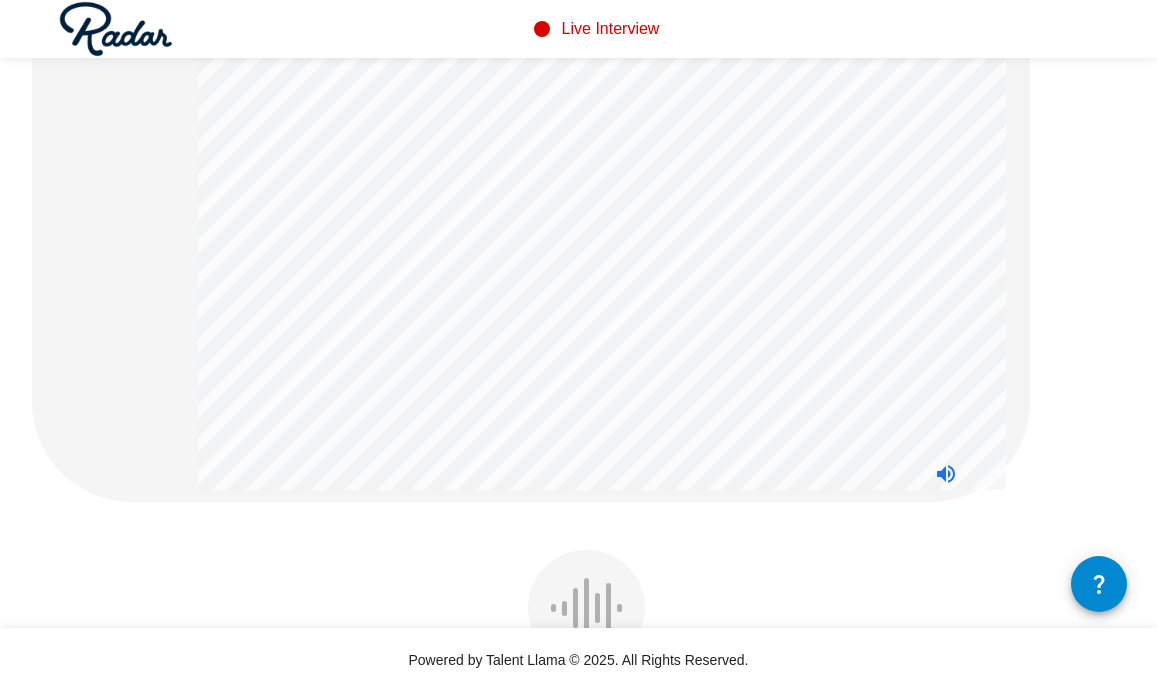 scroll, scrollTop: 431, scrollLeft: 0, axis: vertical 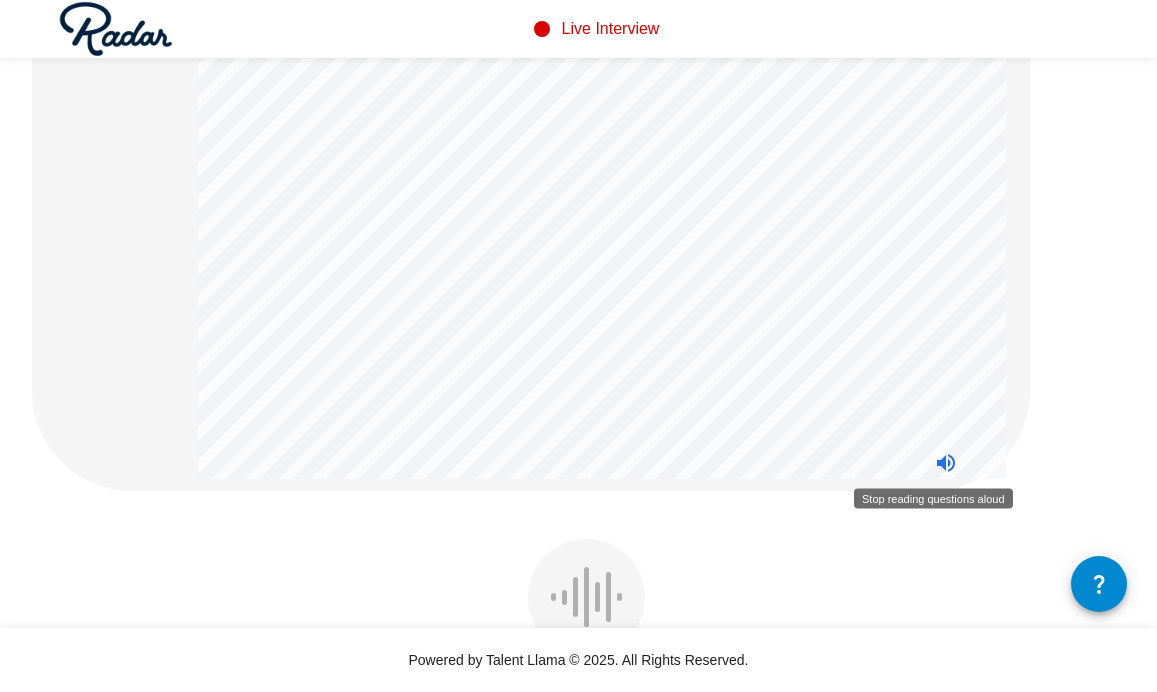 click at bounding box center (946, 463) 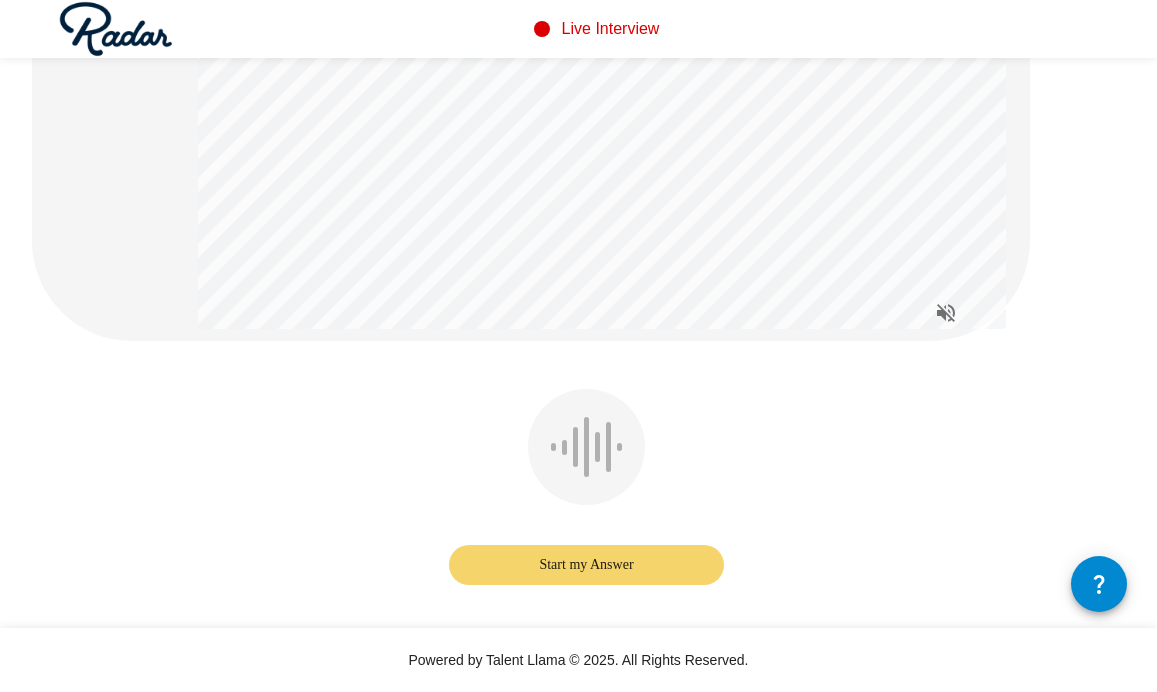 scroll, scrollTop: 589, scrollLeft: 0, axis: vertical 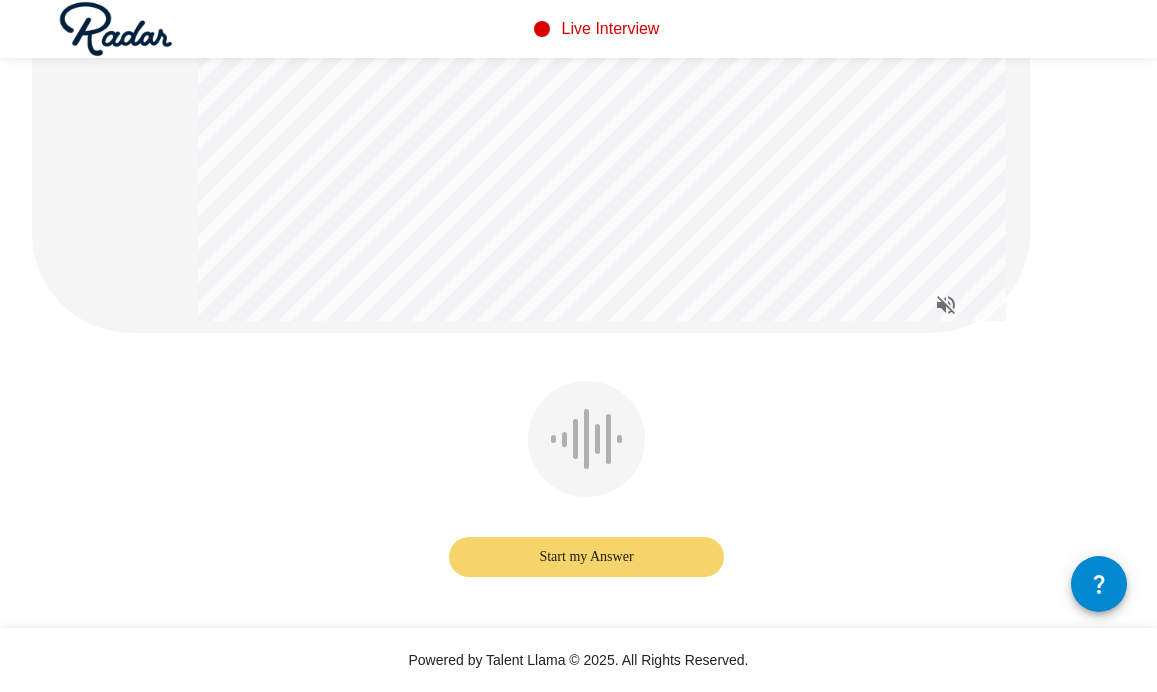 click on "Start my Answer" at bounding box center (586, 557) 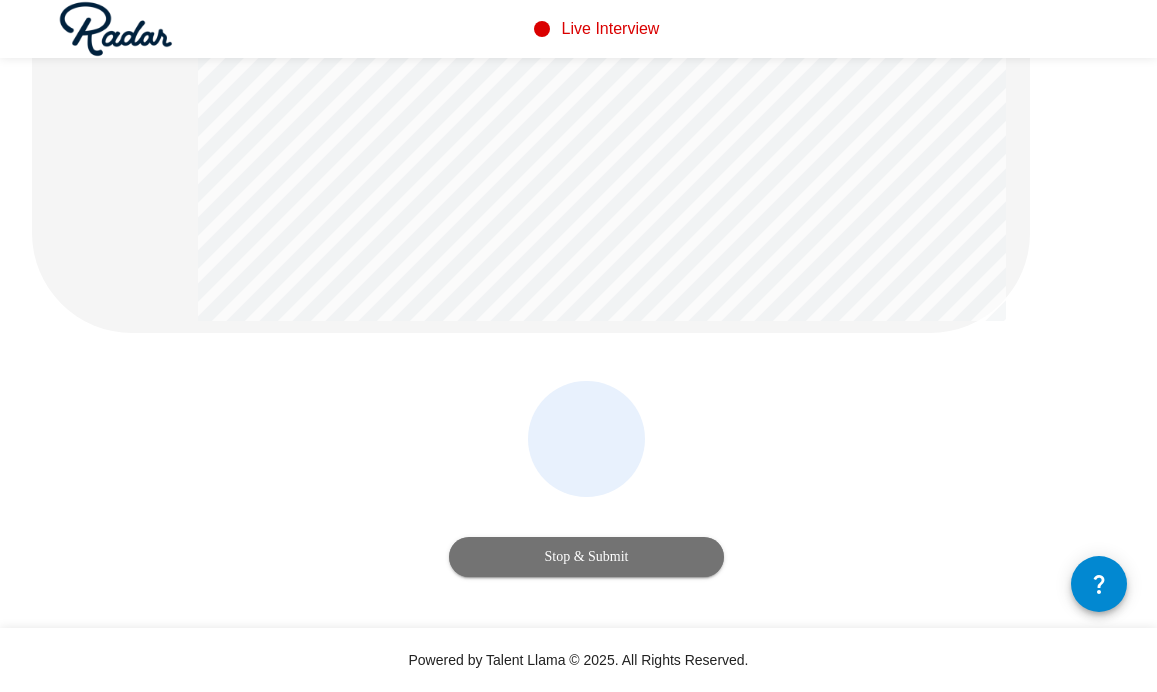 click on "Stop & Submit" at bounding box center [586, 557] 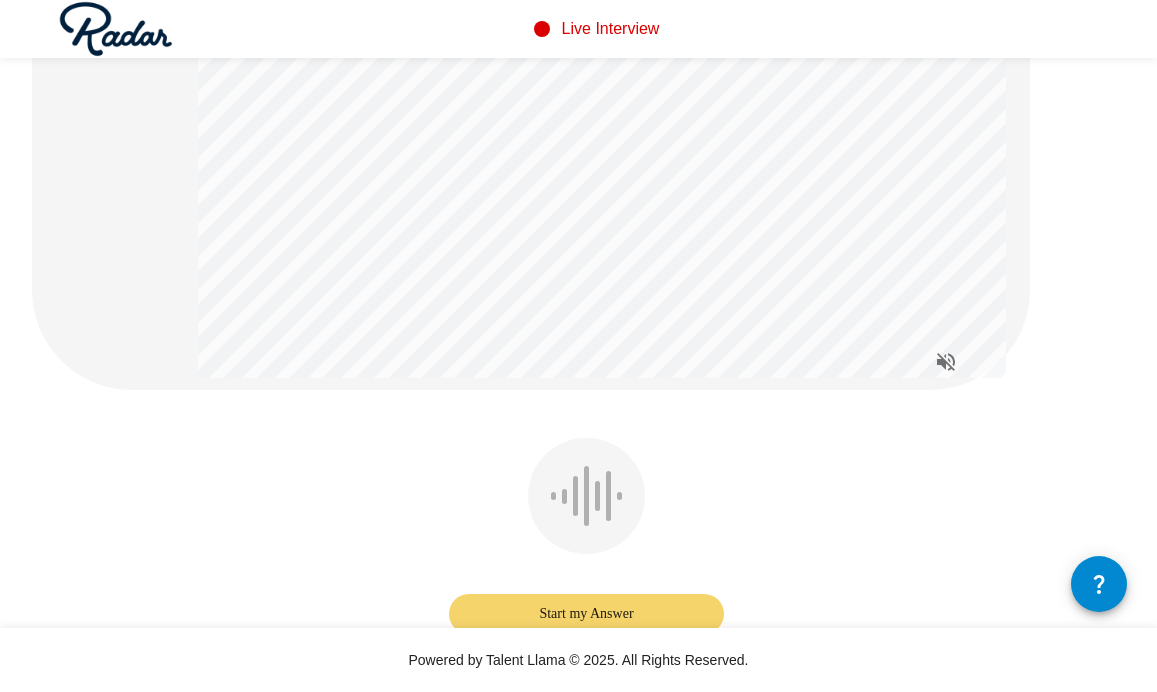 scroll, scrollTop: 543, scrollLeft: 0, axis: vertical 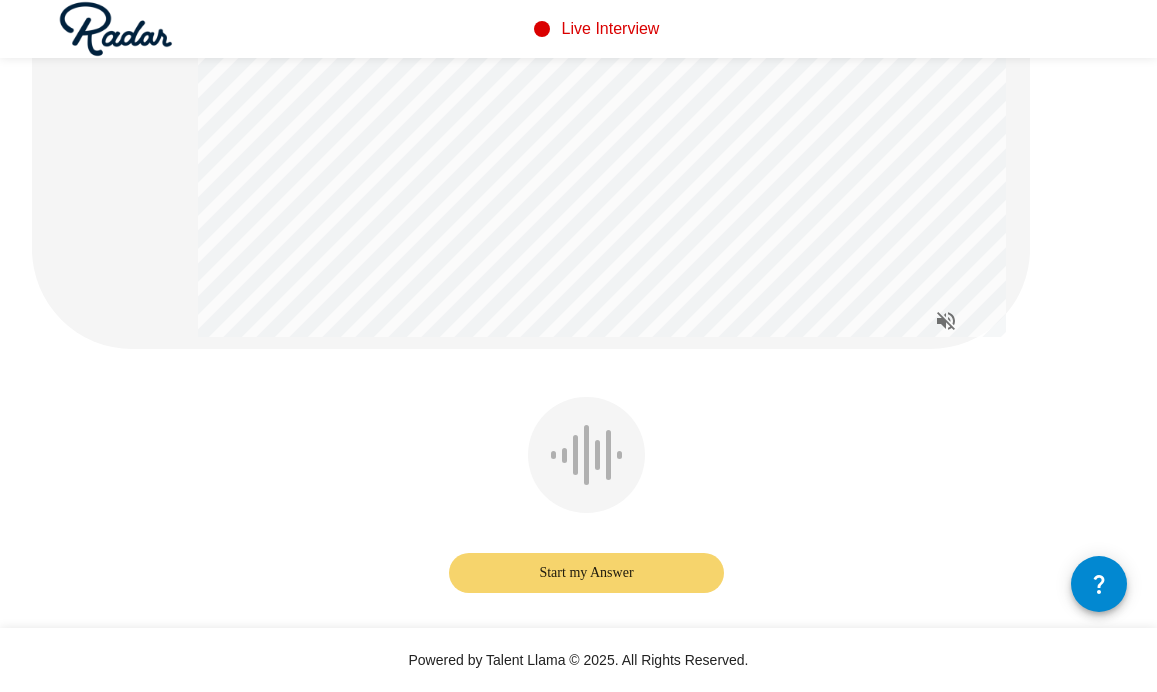click on "Start my Answer" at bounding box center [586, 573] 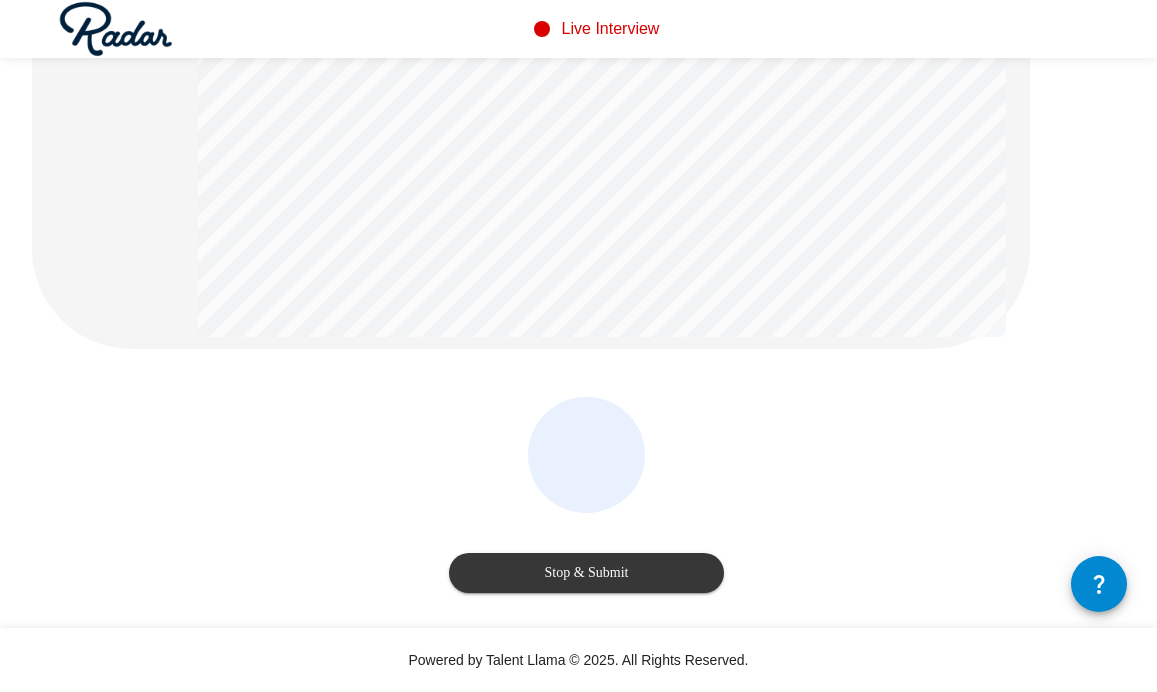 click on "Stop & Submit" at bounding box center [586, 573] 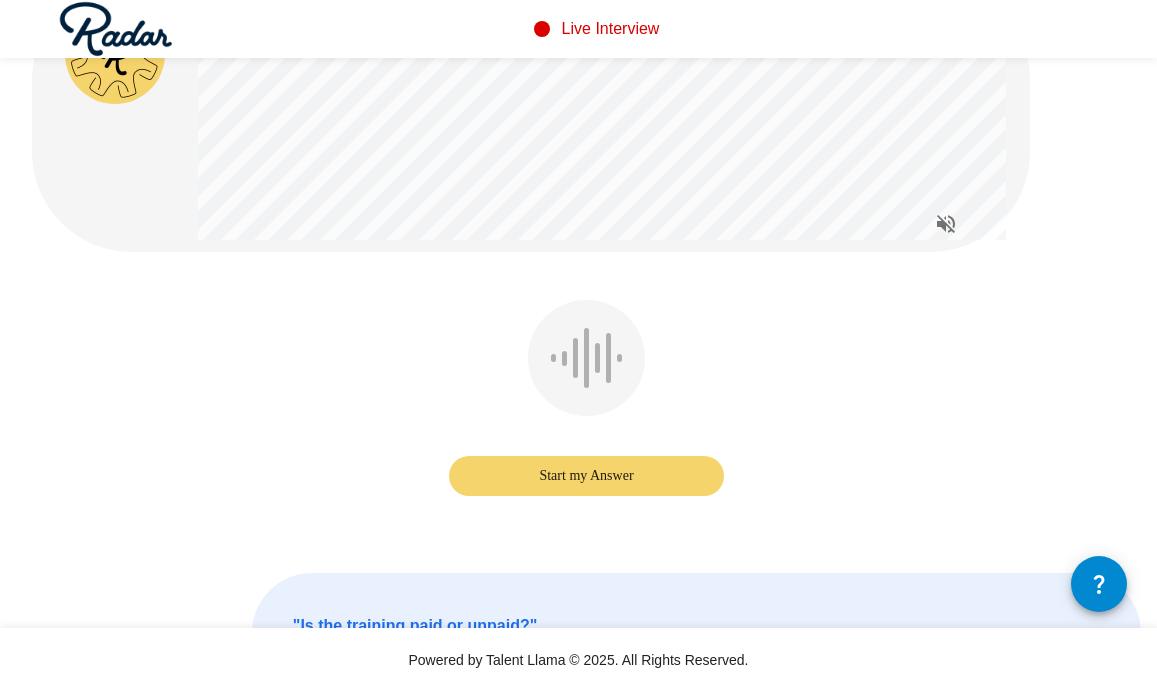 scroll, scrollTop: 107, scrollLeft: 0, axis: vertical 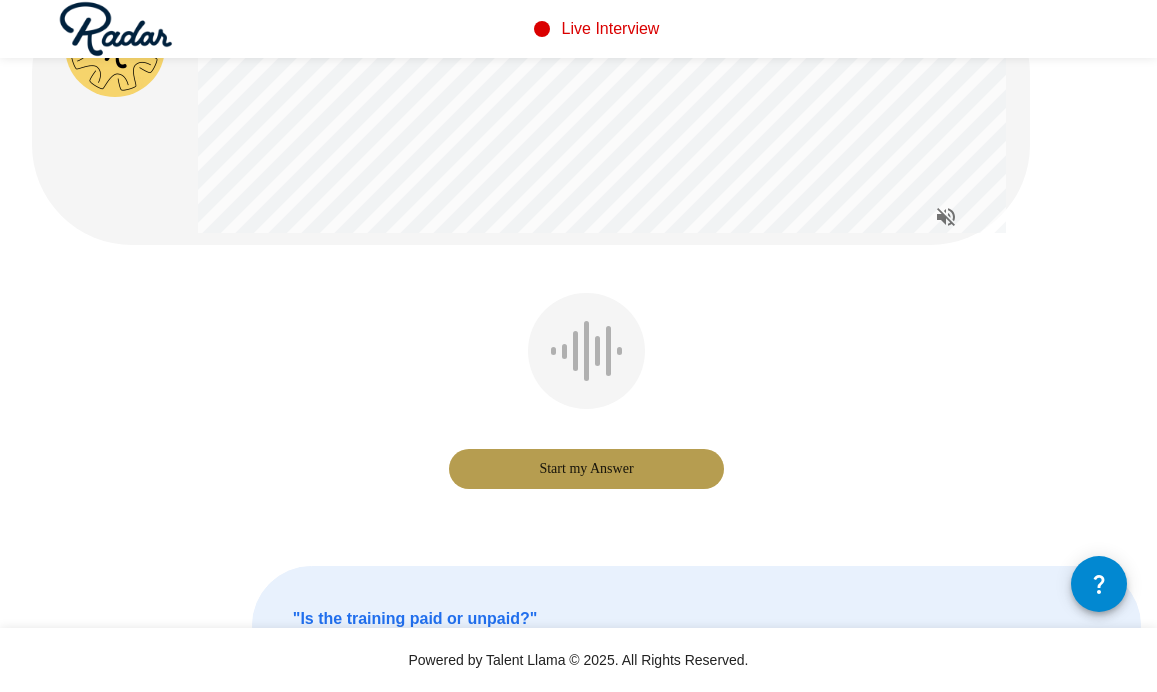 click on "Start my Answer" at bounding box center [586, 469] 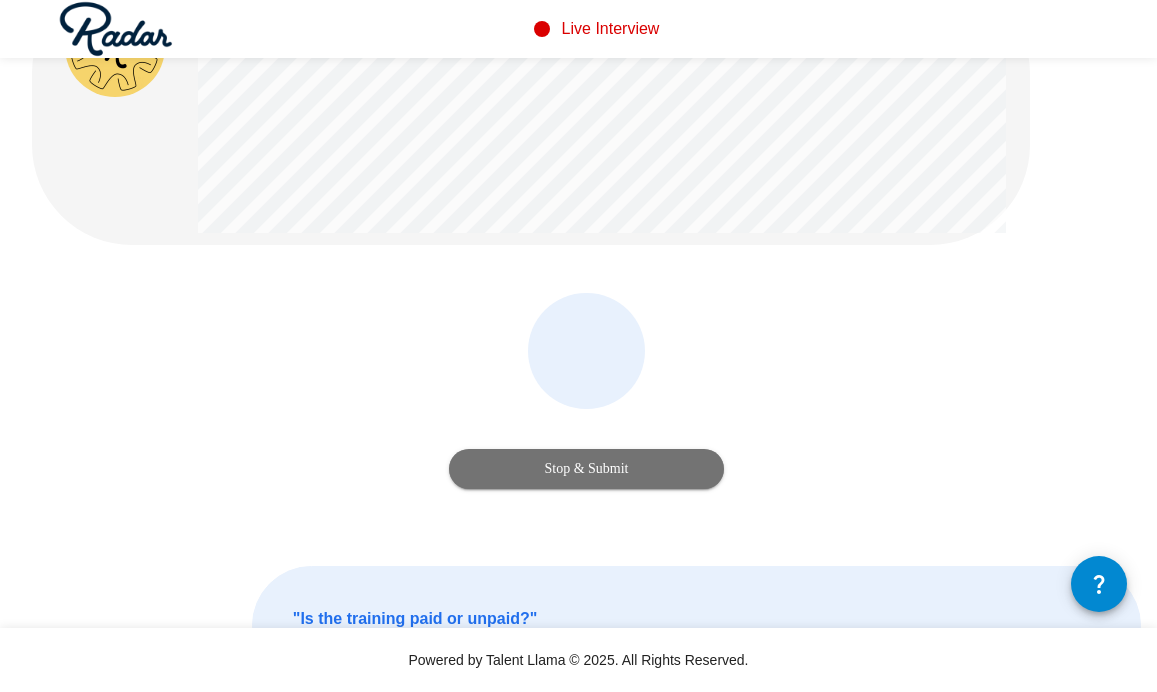 click on "Stop & Submit" at bounding box center (586, 469) 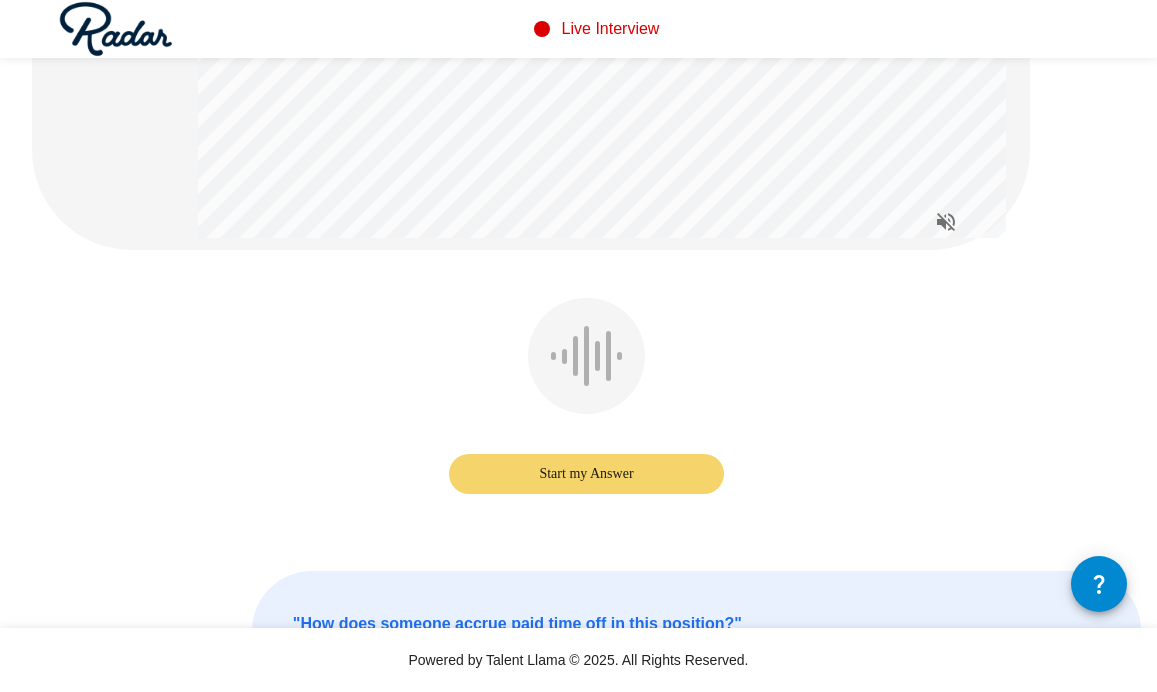 scroll, scrollTop: 288, scrollLeft: 0, axis: vertical 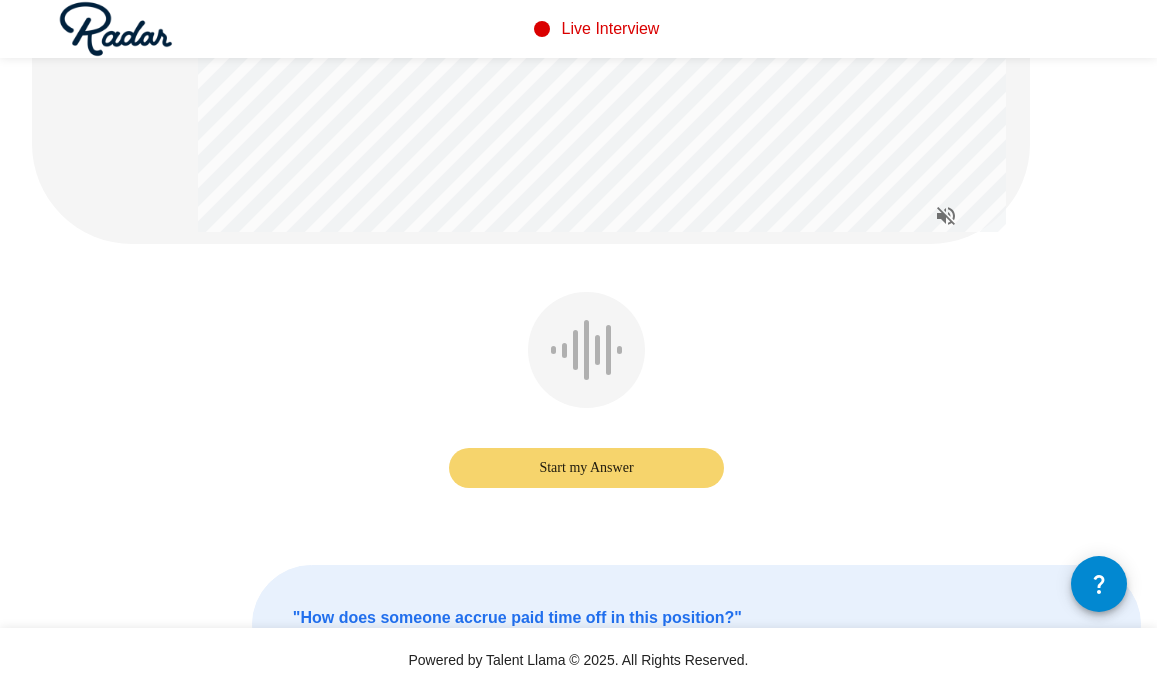click on "Start my Answer" at bounding box center (586, 468) 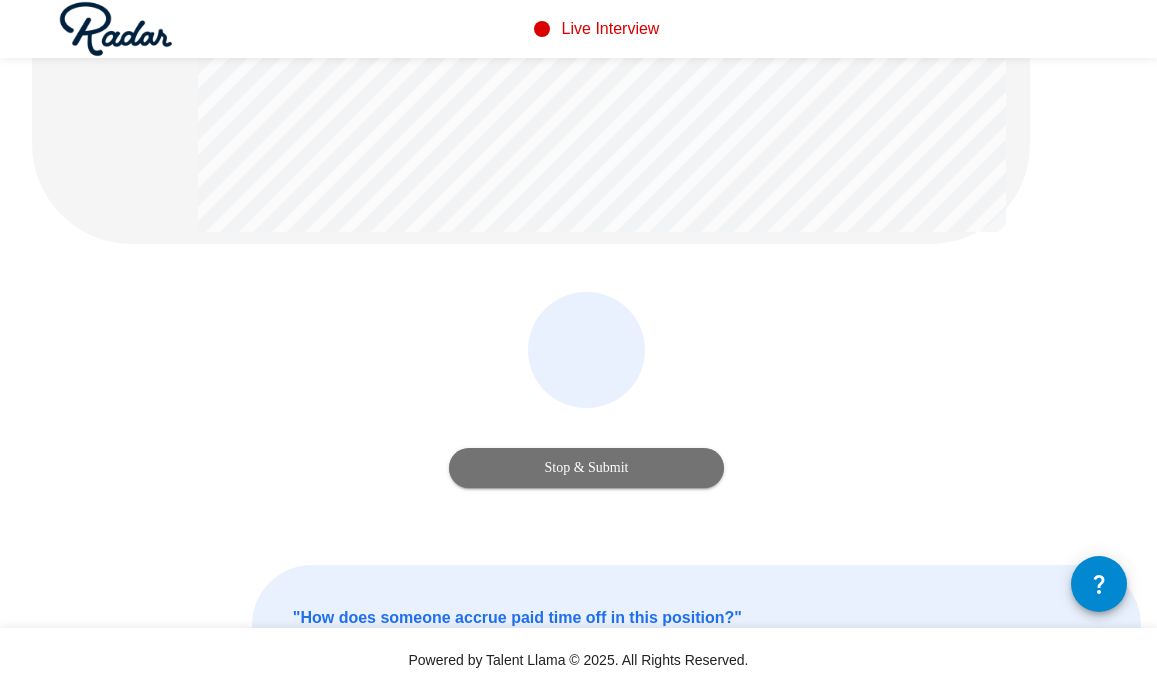 click on "Stop & Submit" at bounding box center [586, 468] 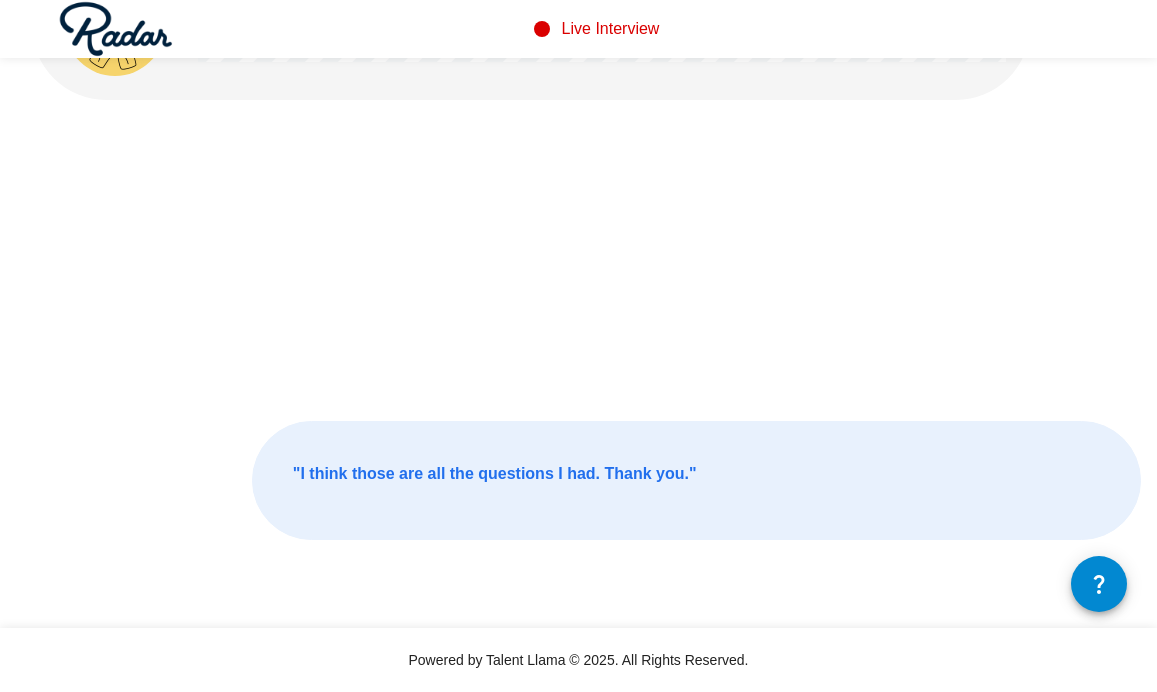 scroll, scrollTop: 0, scrollLeft: 0, axis: both 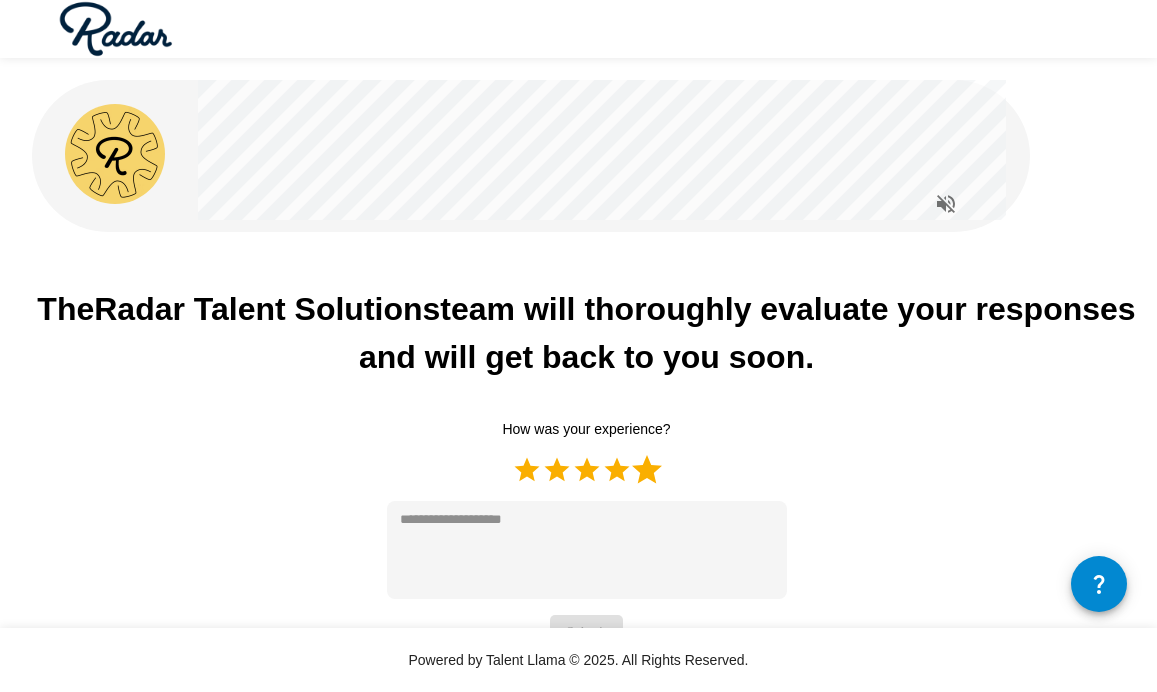 click on "5 Stars" at bounding box center [647, 470] 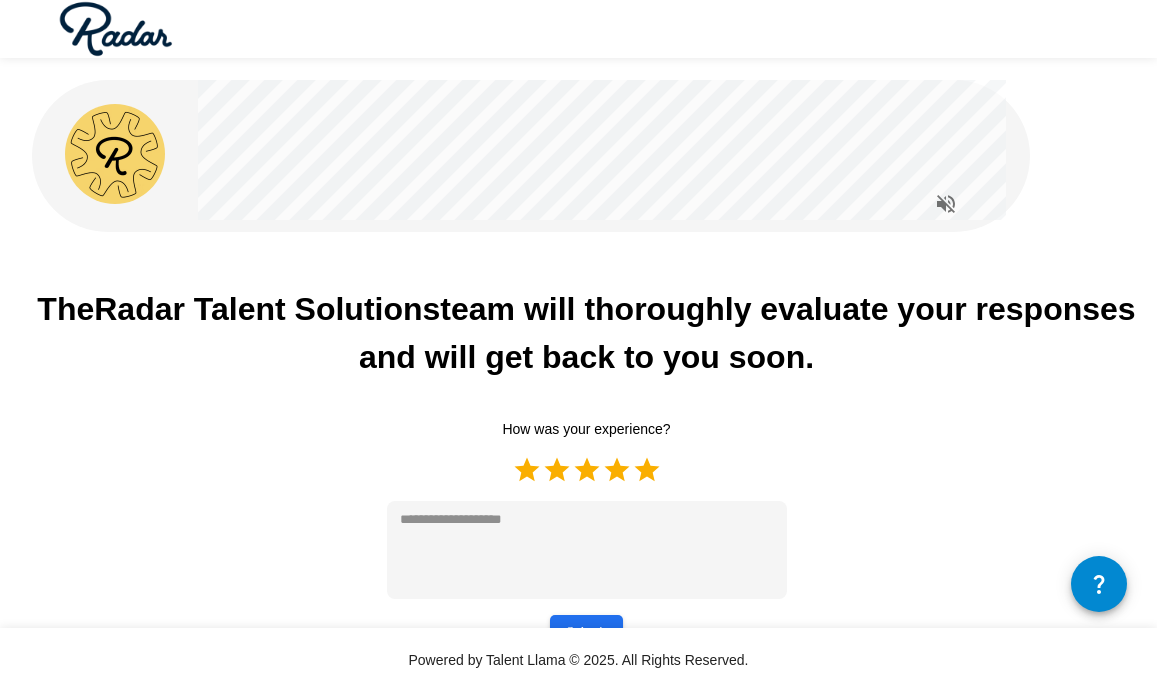 click on "Submit" at bounding box center (586, 633) 